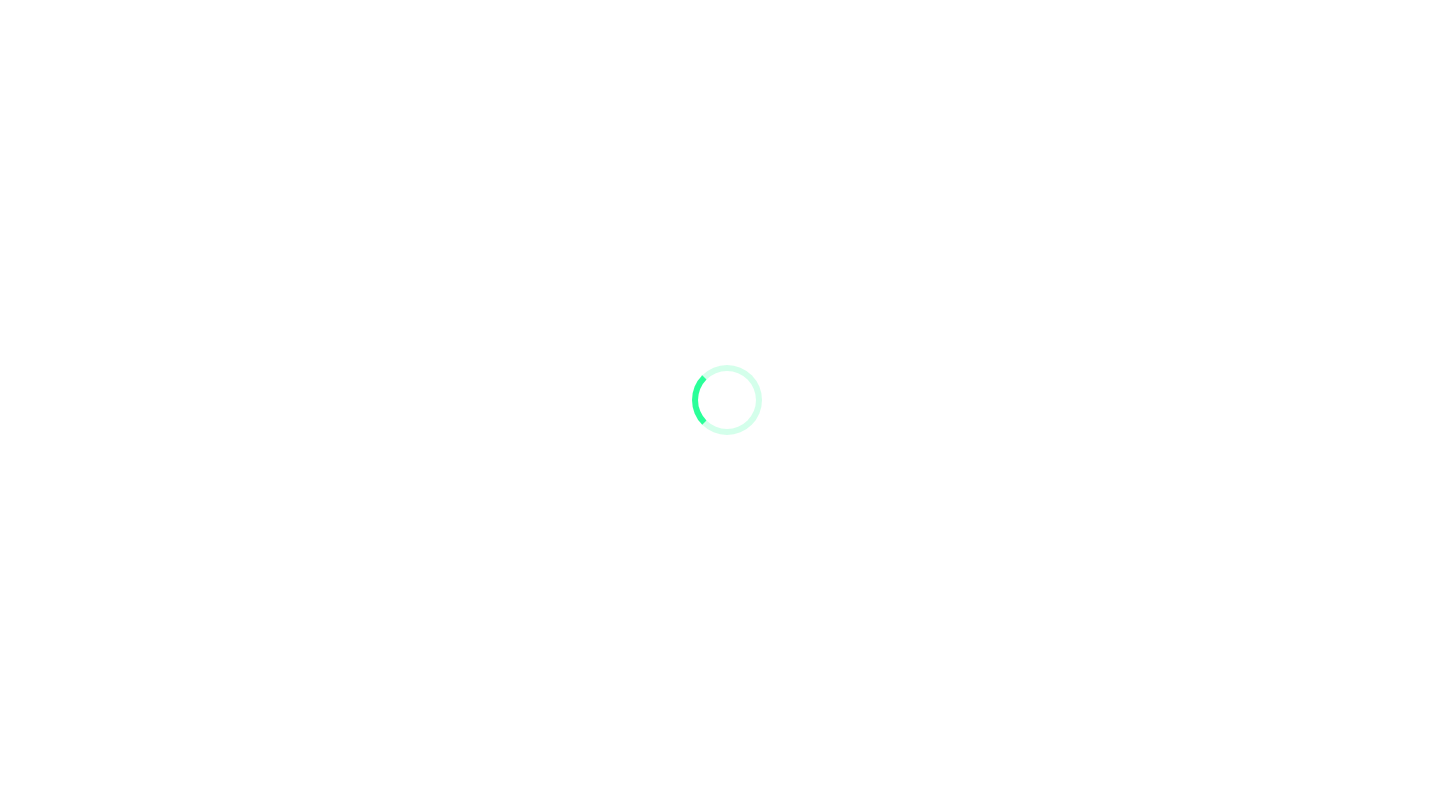 scroll, scrollTop: 0, scrollLeft: 0, axis: both 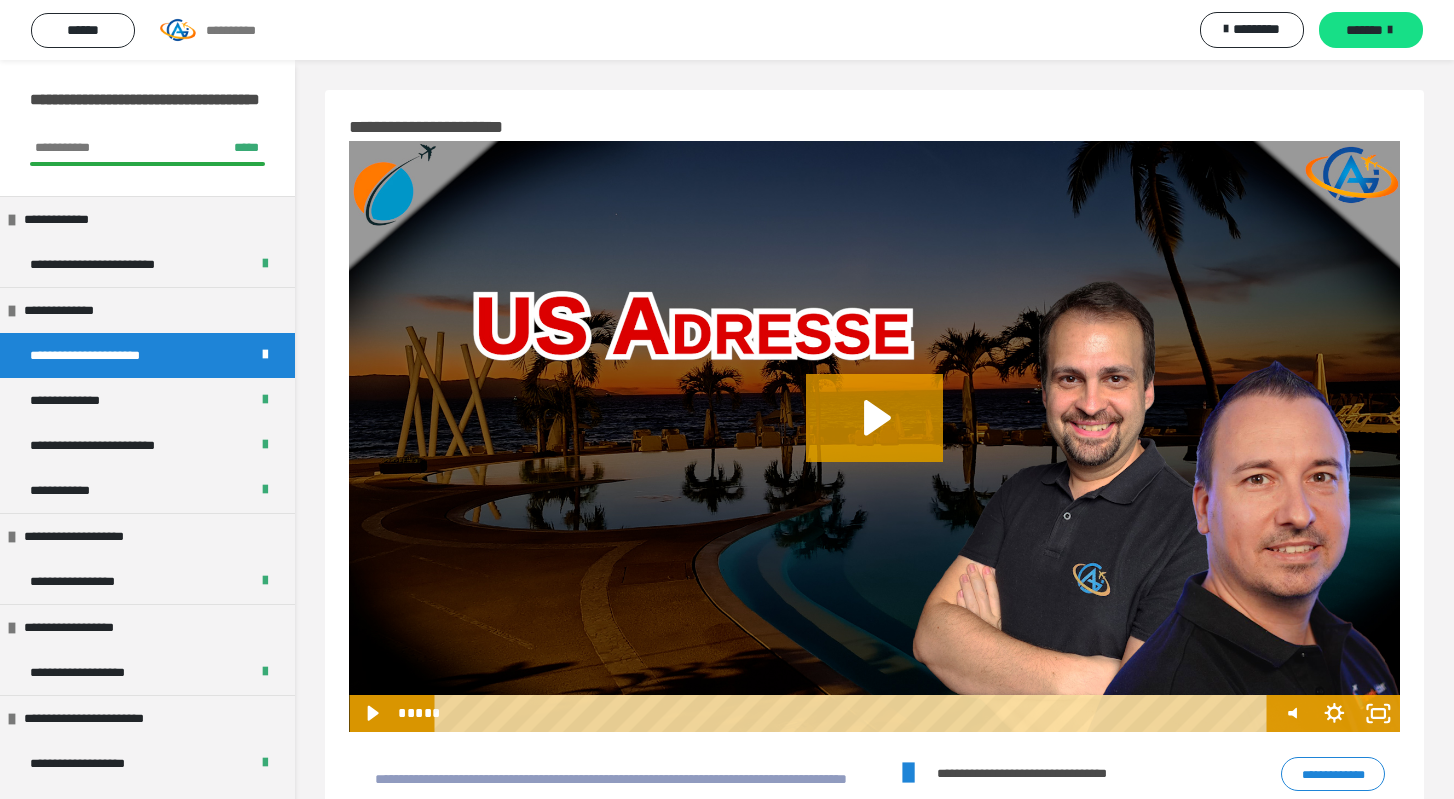 click on "**********" at bounding box center (218, 30) 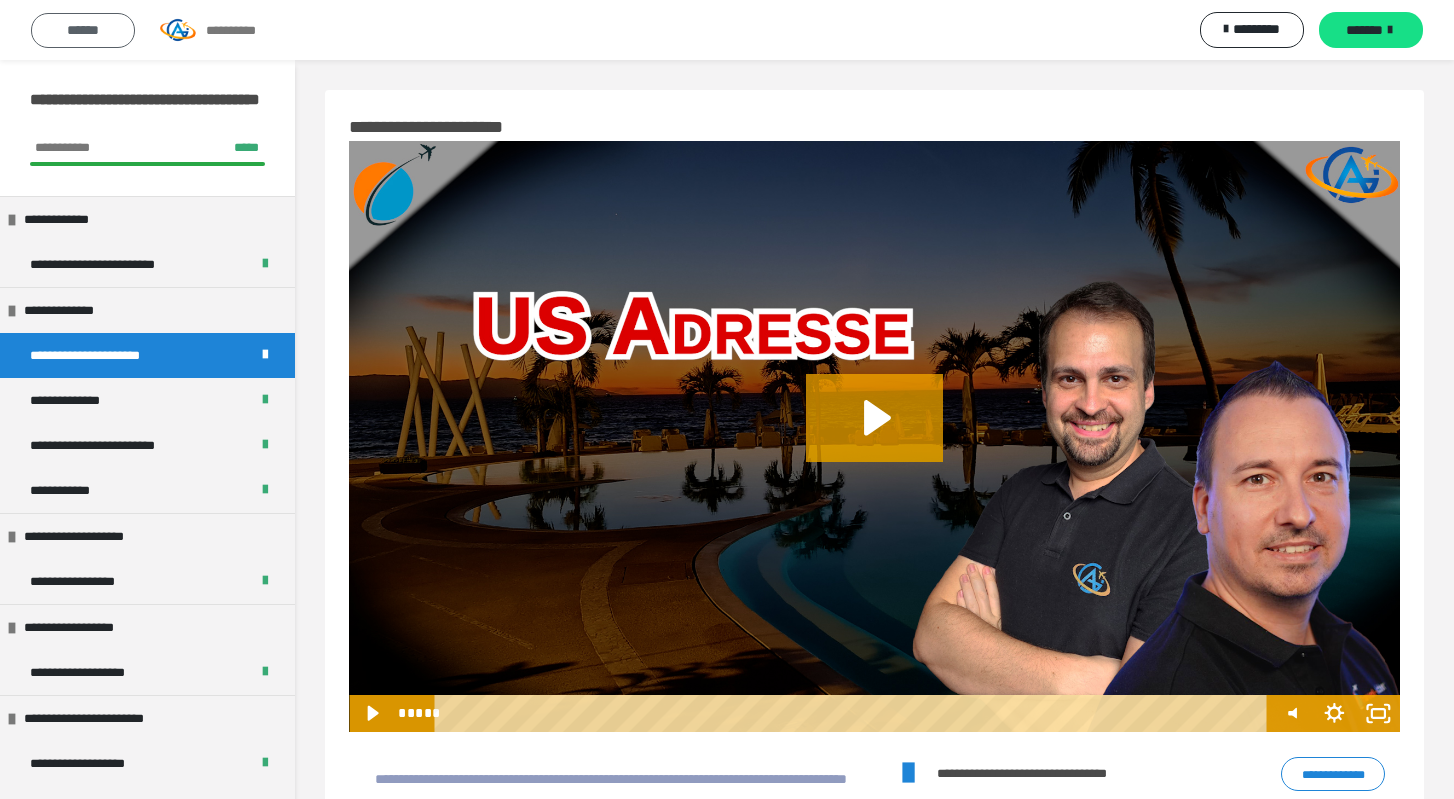 click on "******" at bounding box center (83, 30) 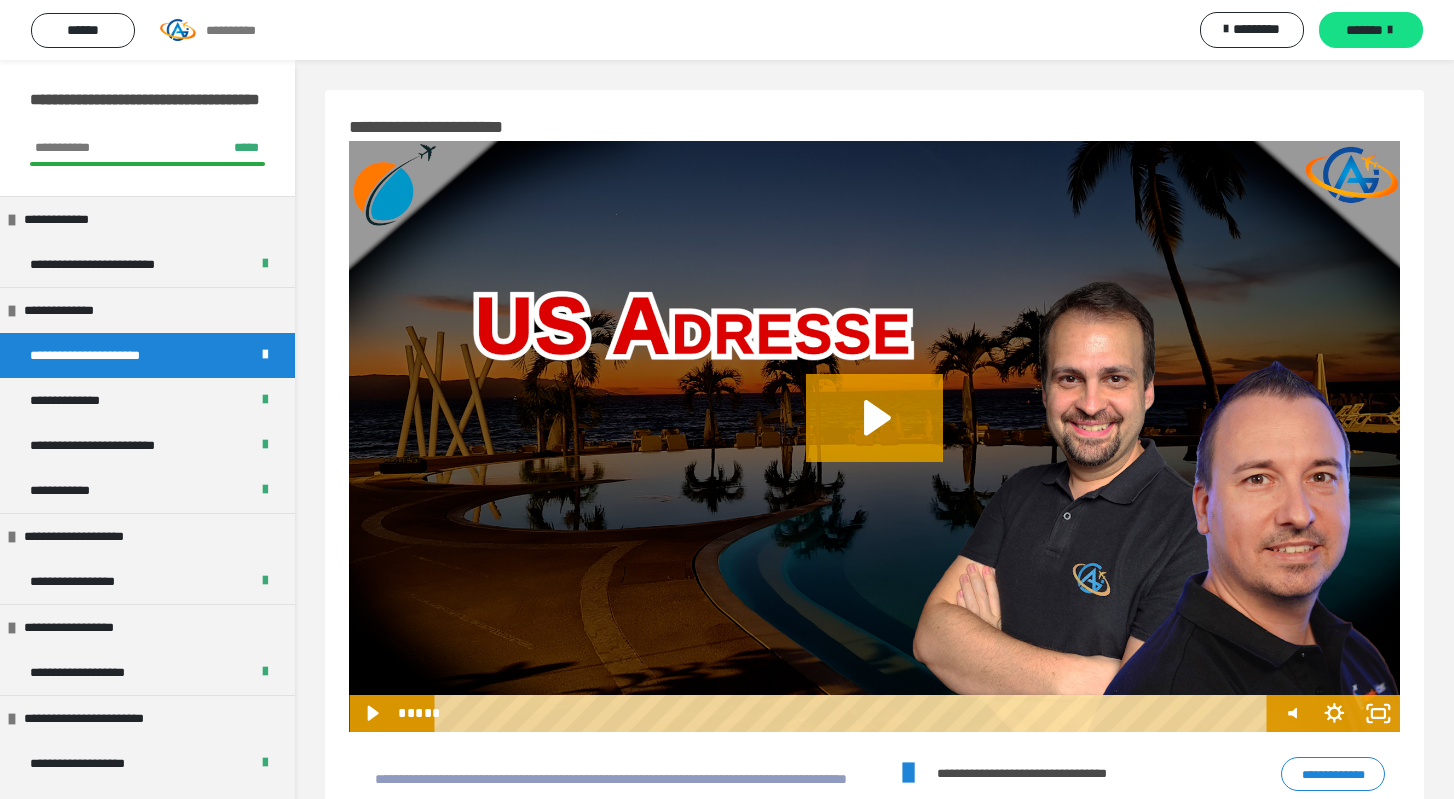 scroll, scrollTop: 0, scrollLeft: 0, axis: both 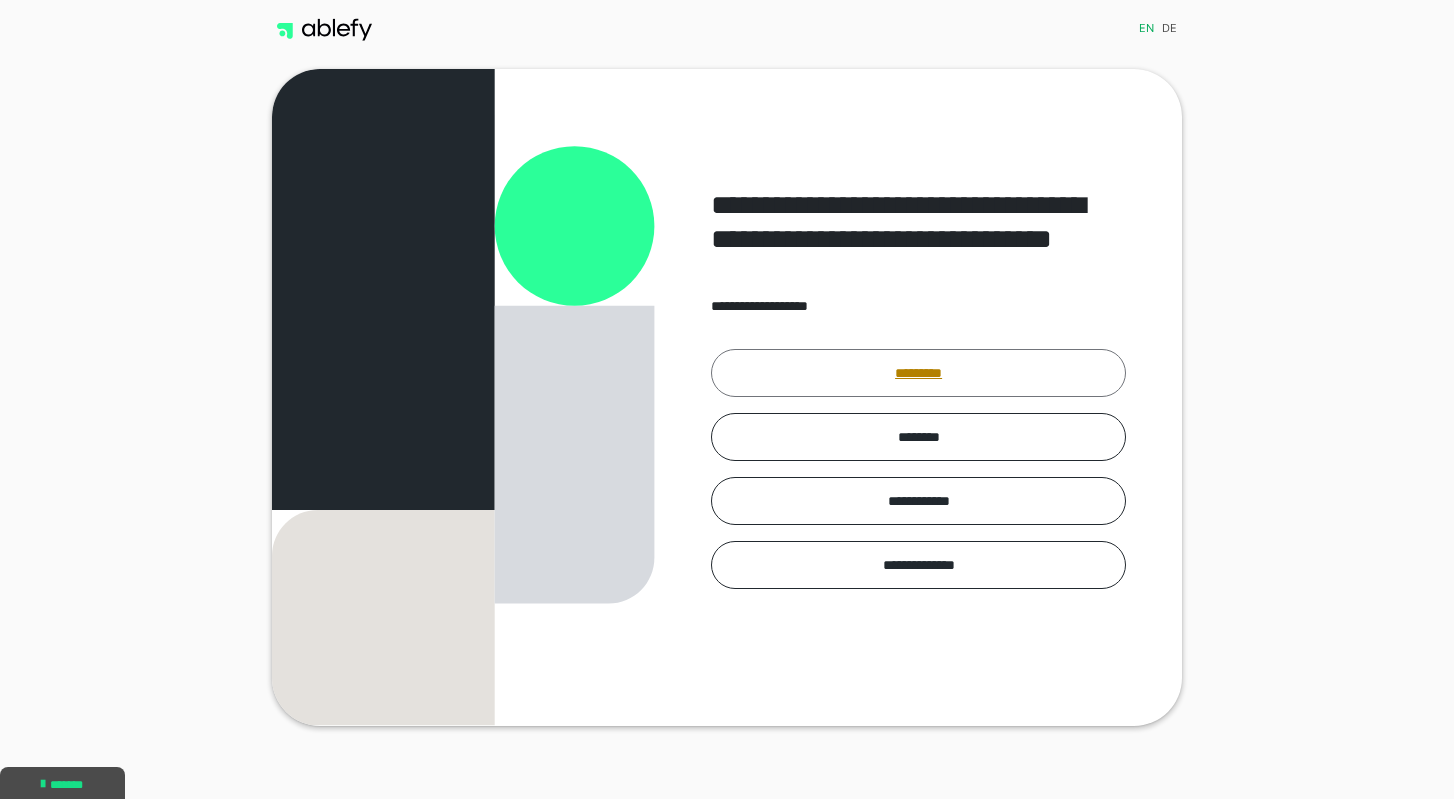 click on "*********" at bounding box center (918, 373) 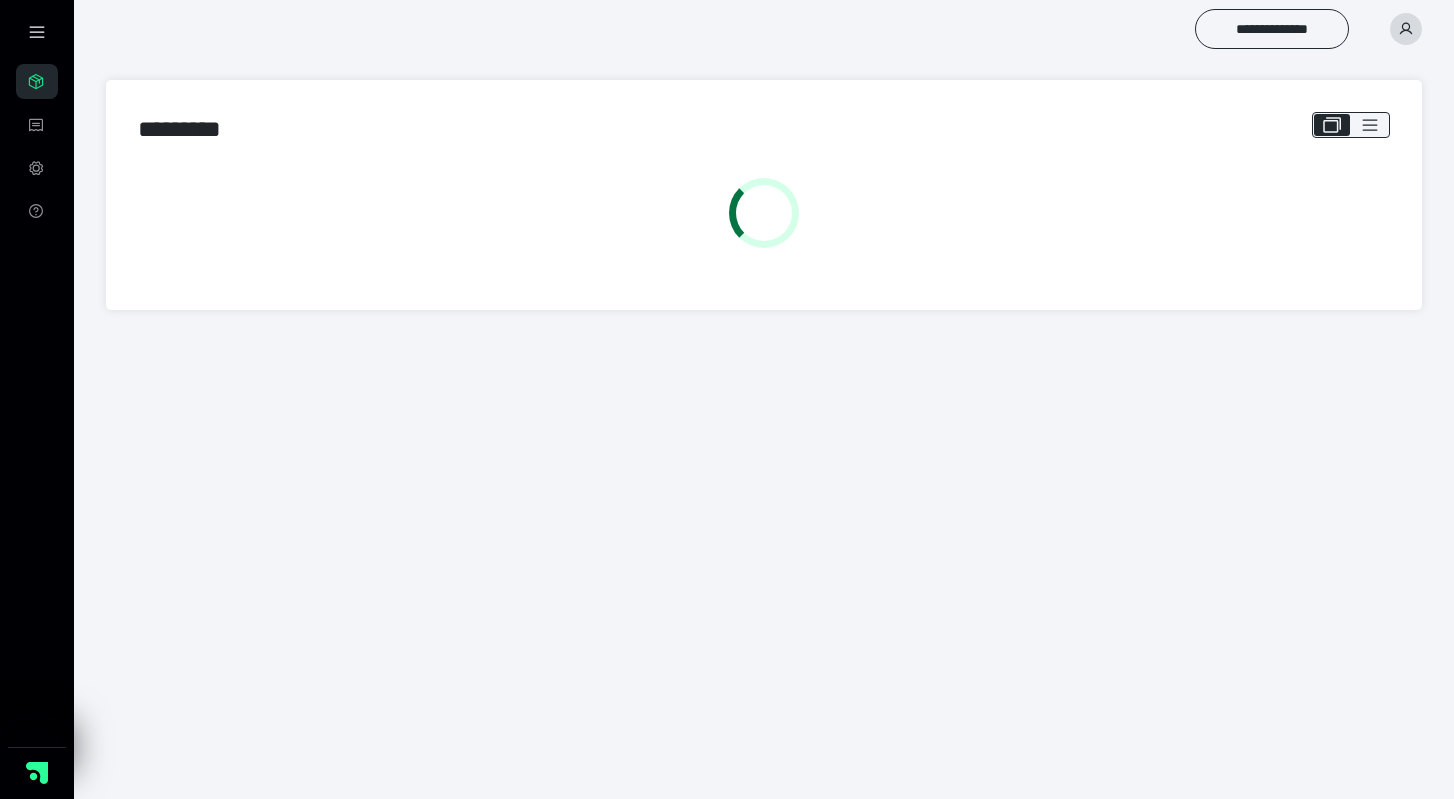 scroll, scrollTop: 0, scrollLeft: 0, axis: both 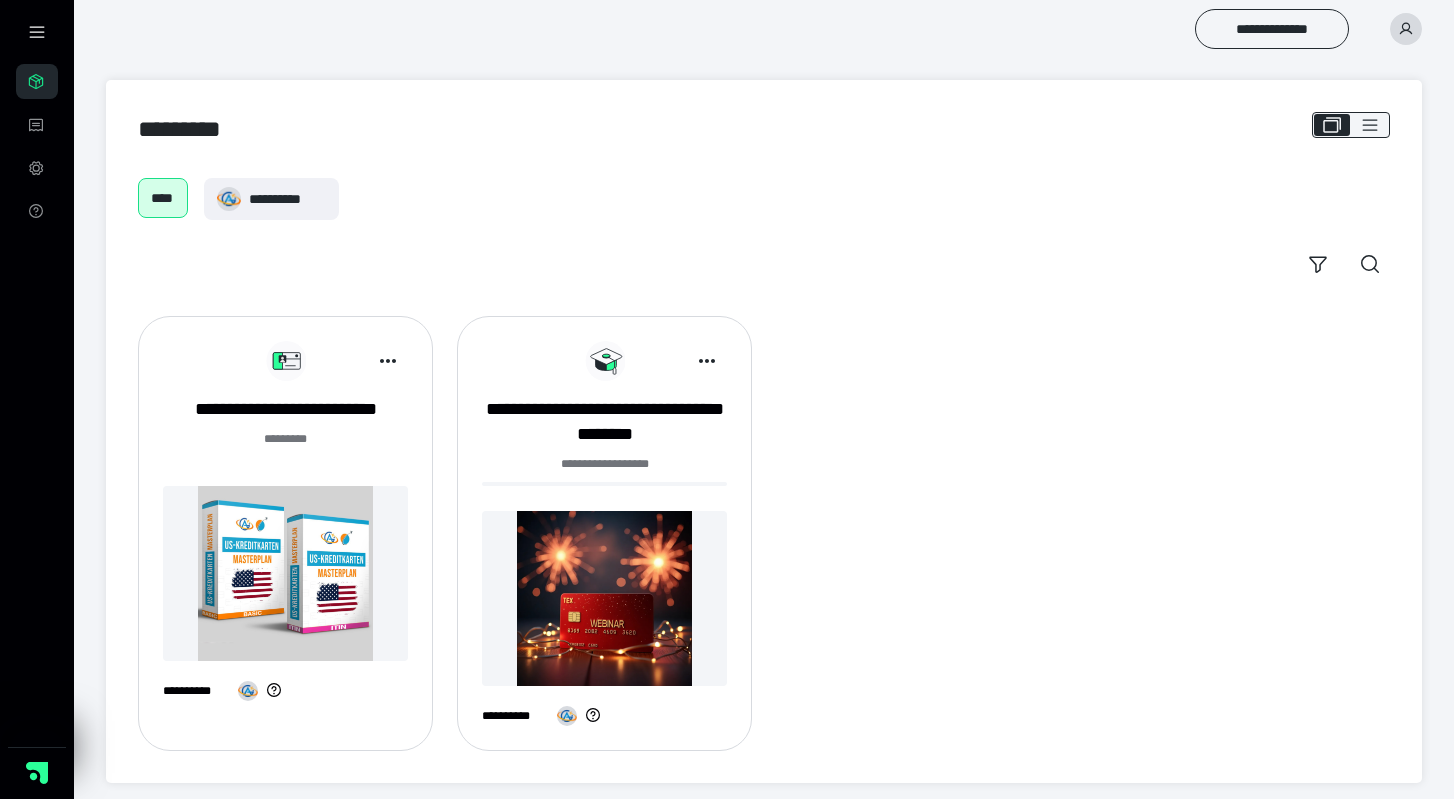 click on "**********" at bounding box center [285, 529] 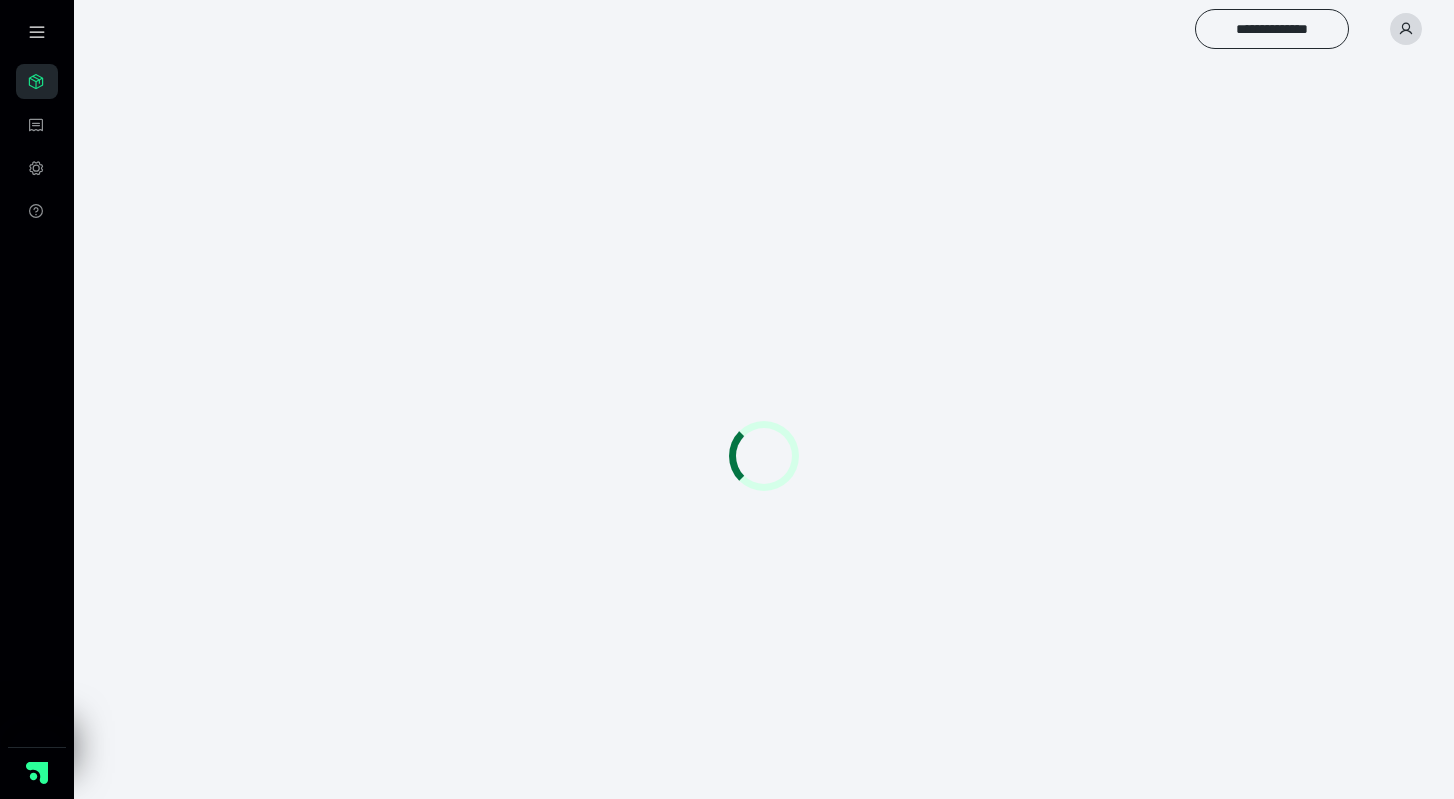 scroll, scrollTop: 0, scrollLeft: 0, axis: both 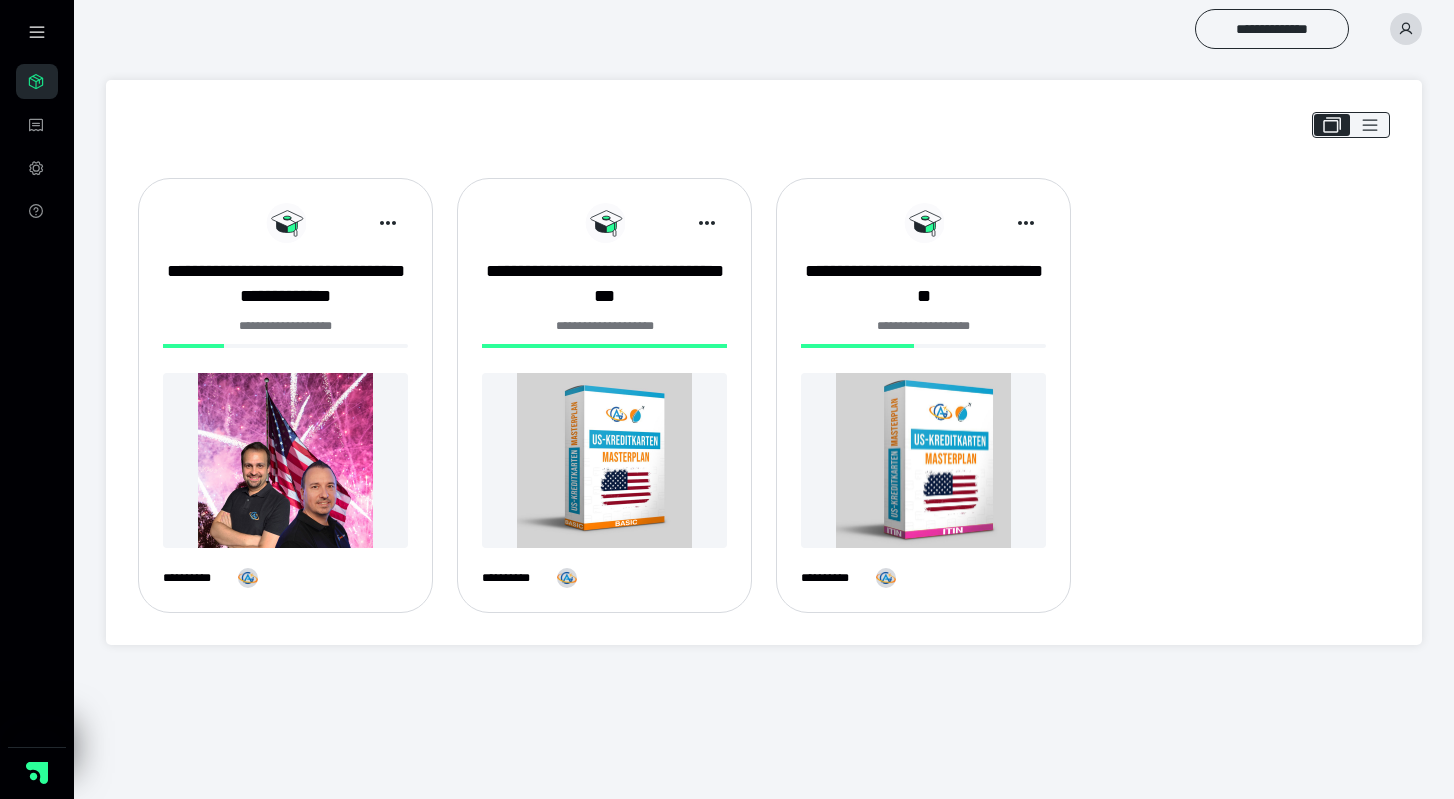 click on "**********" at bounding box center [923, 332] 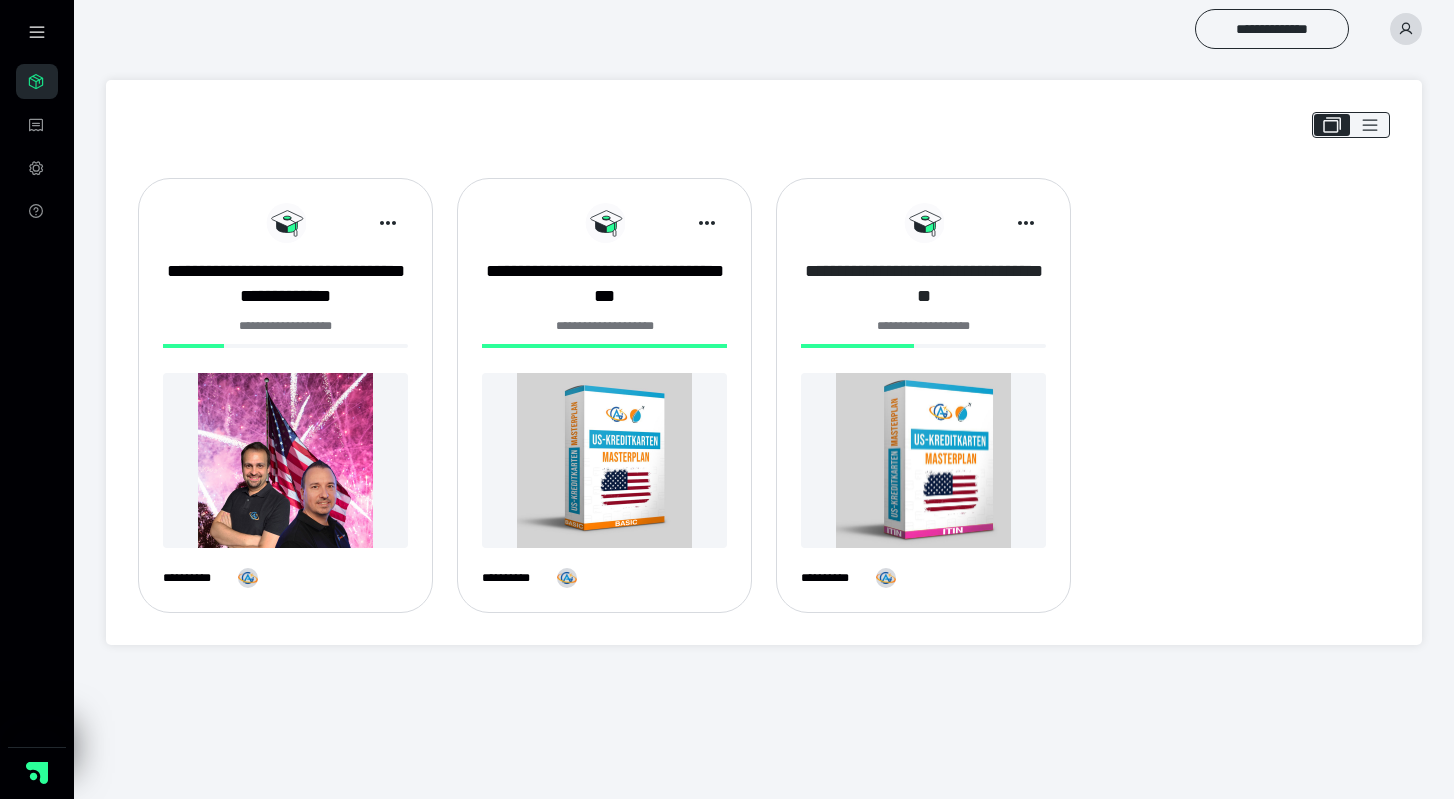 click on "**********" at bounding box center (923, 284) 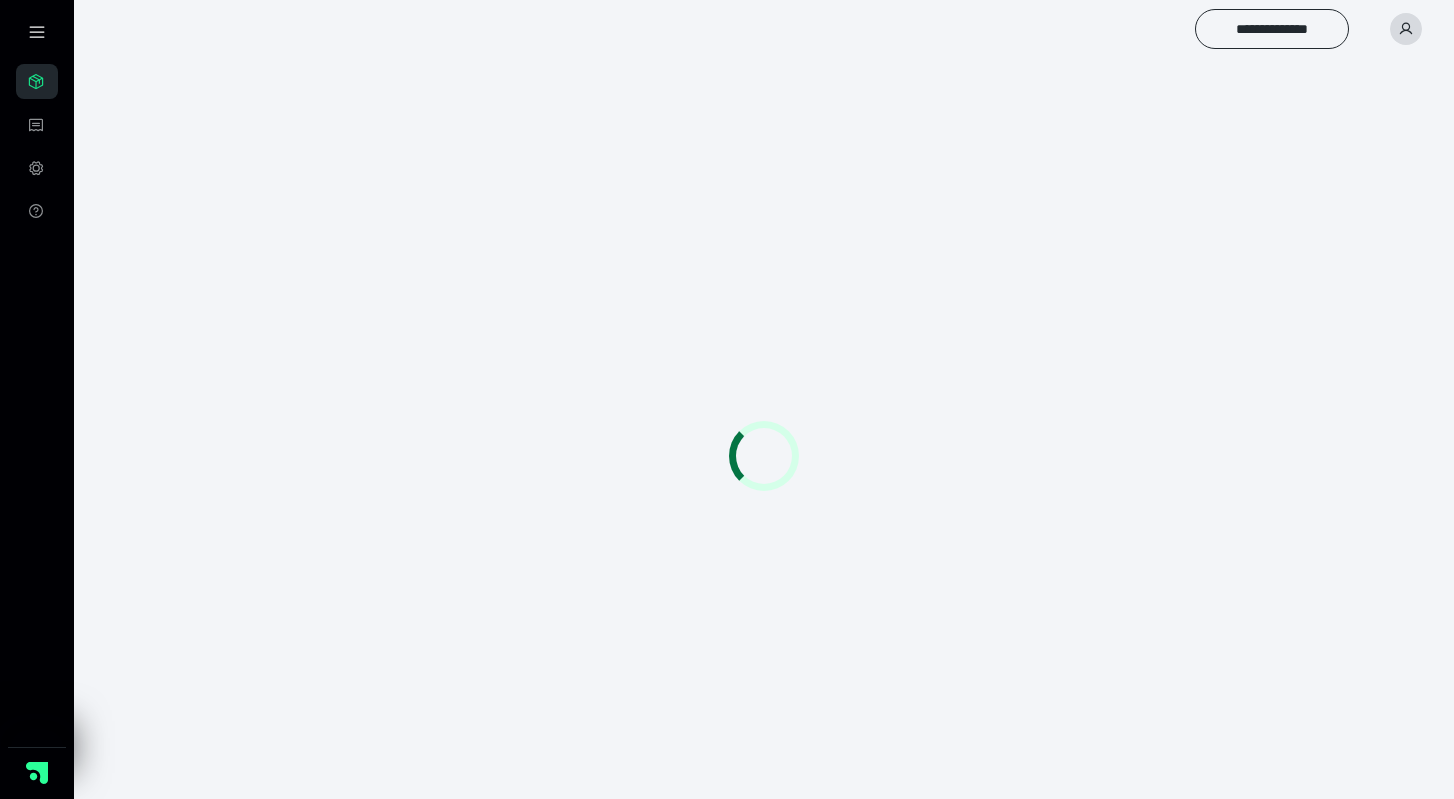 scroll, scrollTop: 0, scrollLeft: 0, axis: both 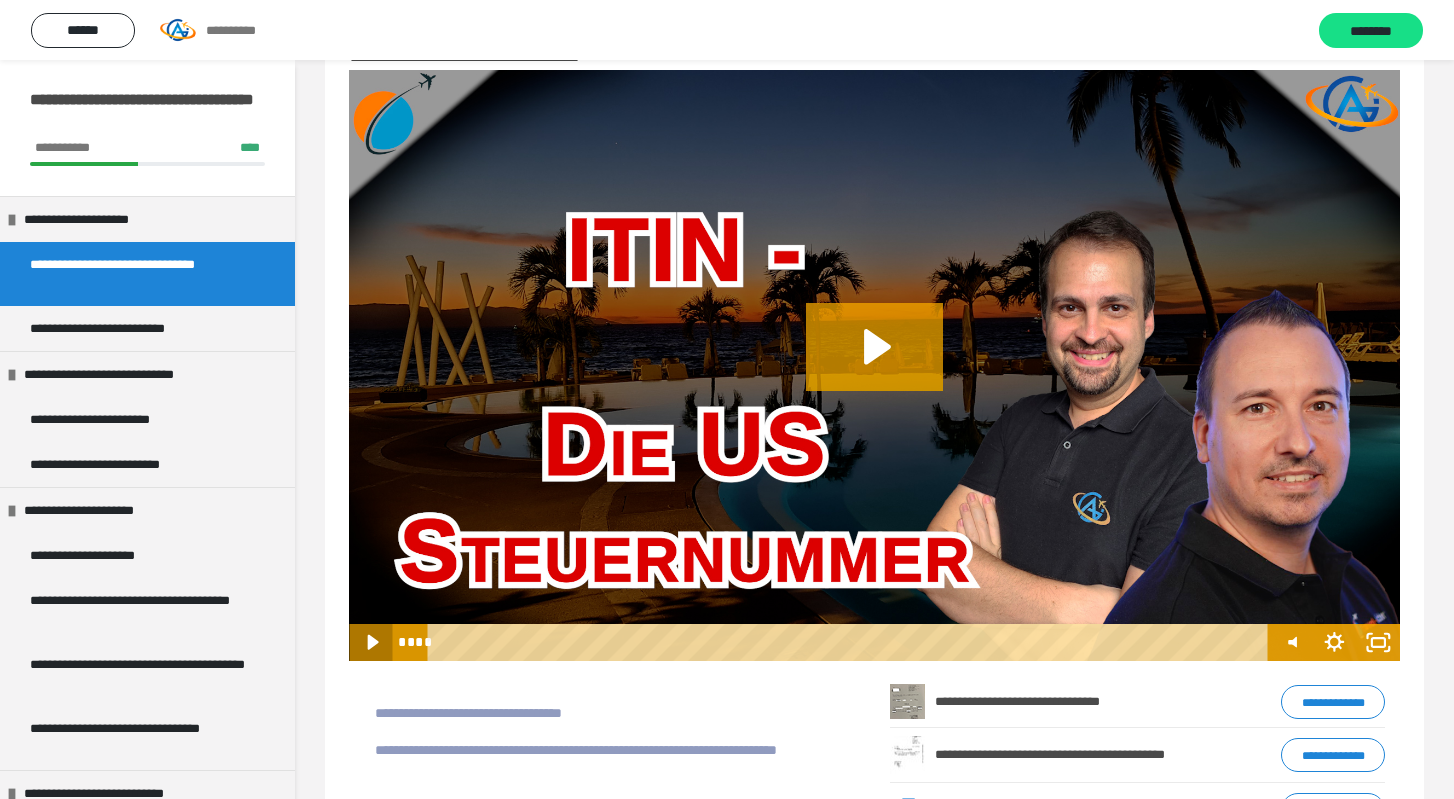 click 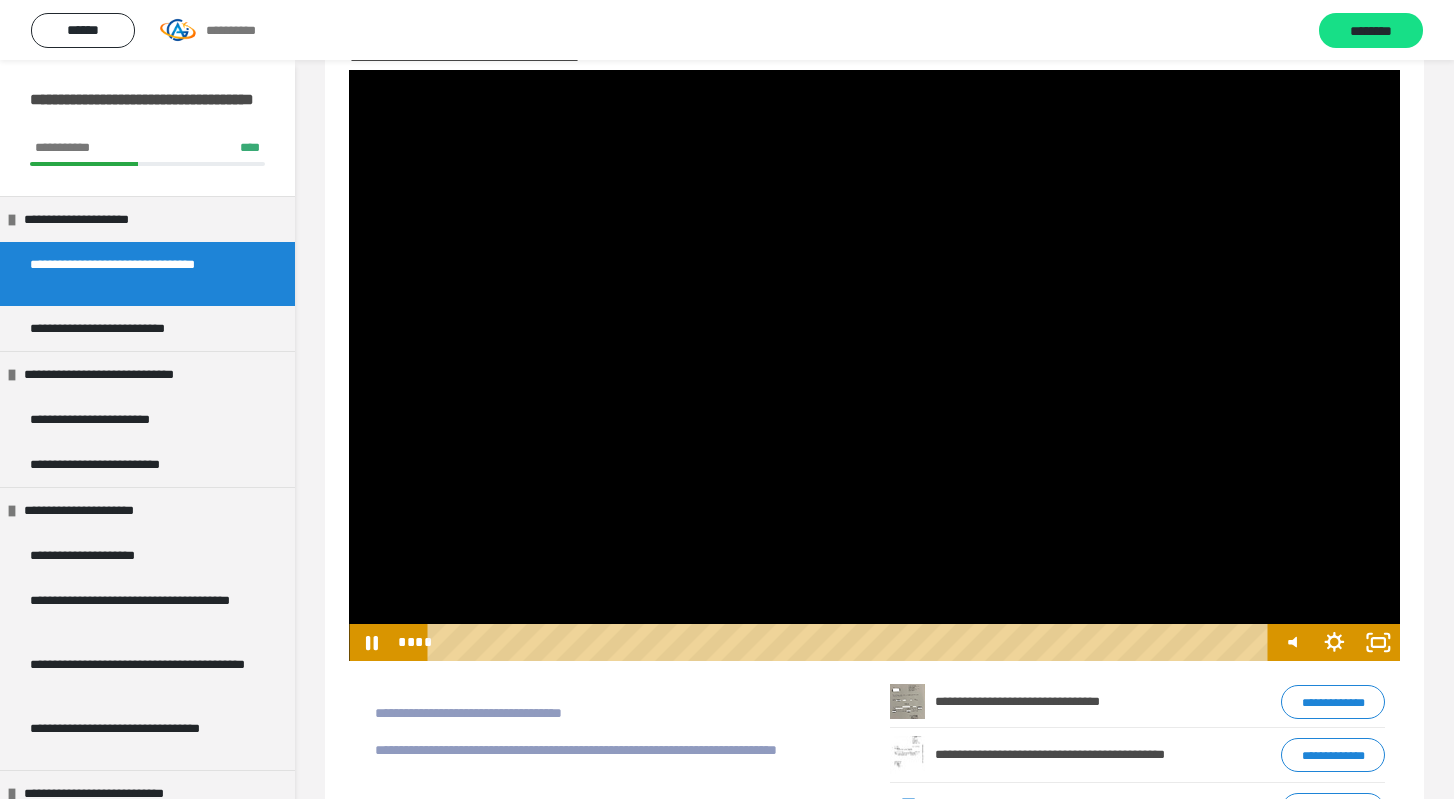 click at bounding box center [851, 642] 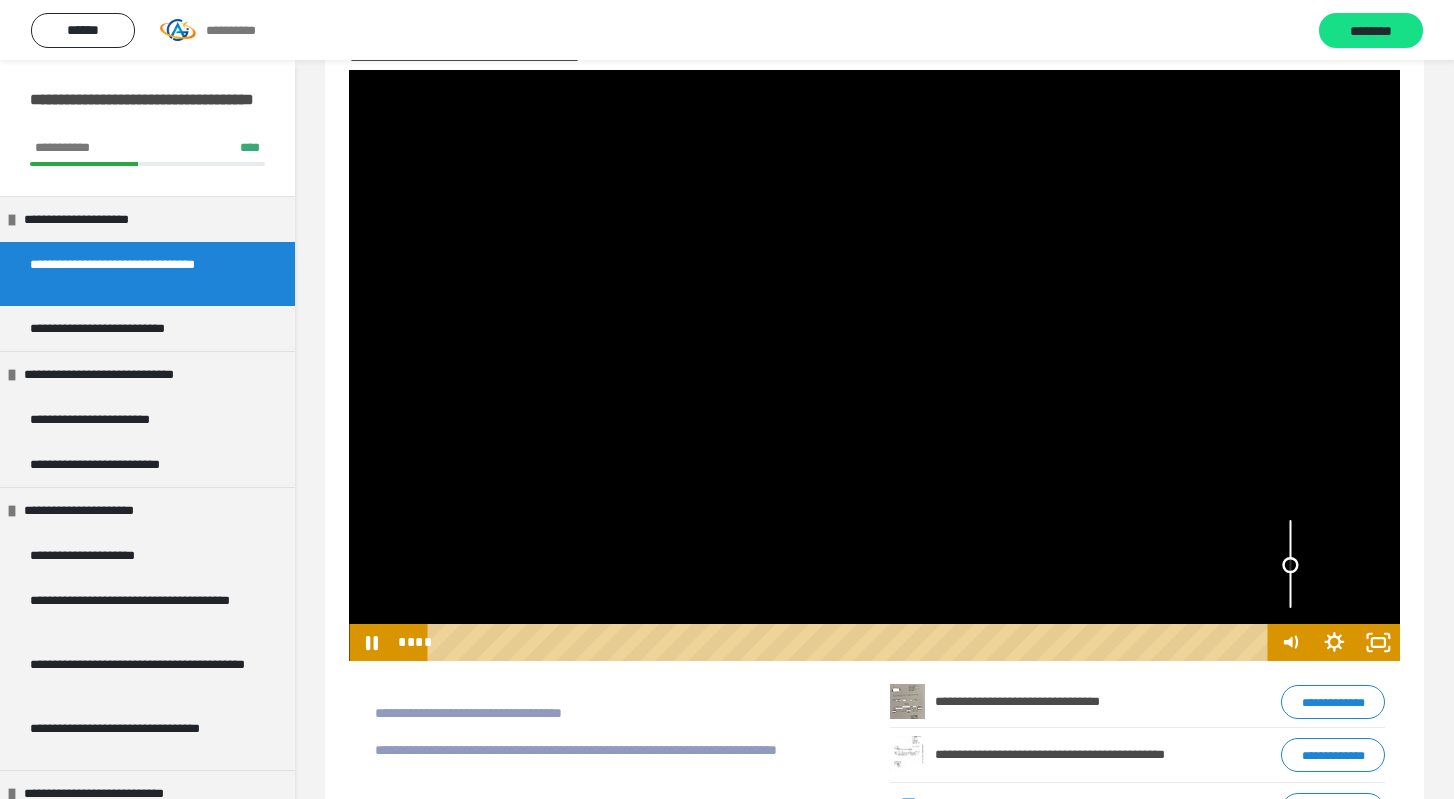 drag, startPoint x: 1287, startPoint y: 587, endPoint x: 1286, endPoint y: 565, distance: 22.022715 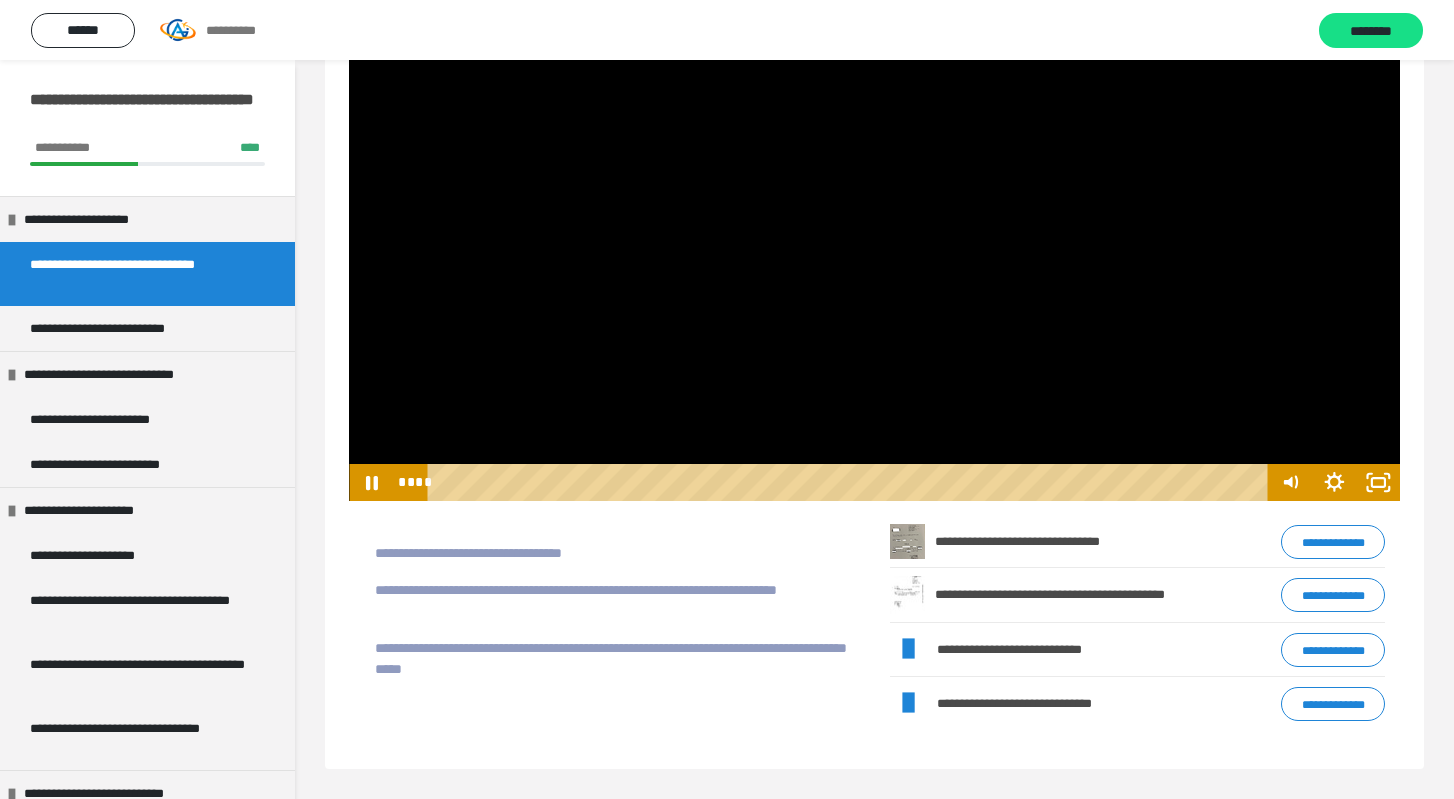 scroll, scrollTop: 231, scrollLeft: 0, axis: vertical 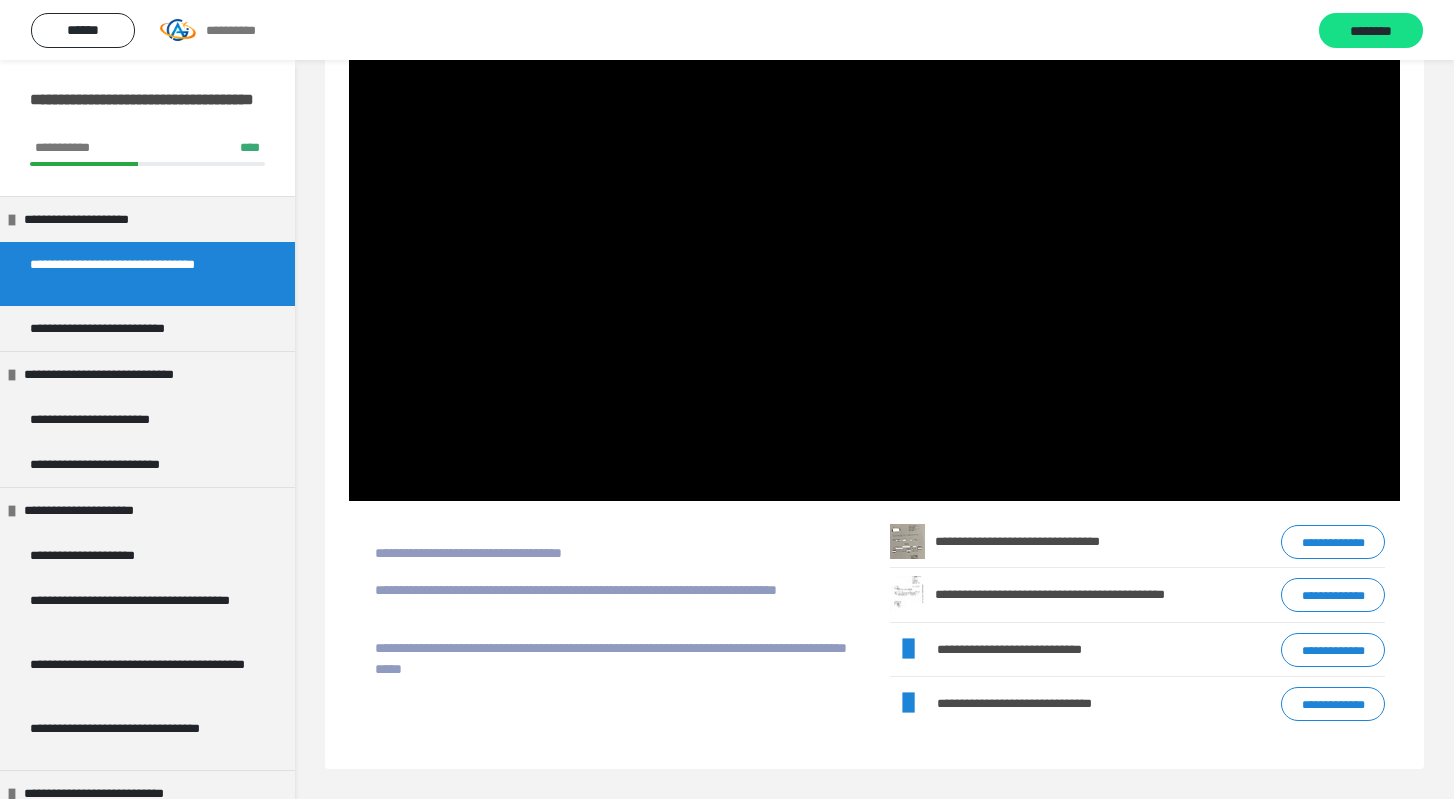 click on "**********" at bounding box center (1333, 650) 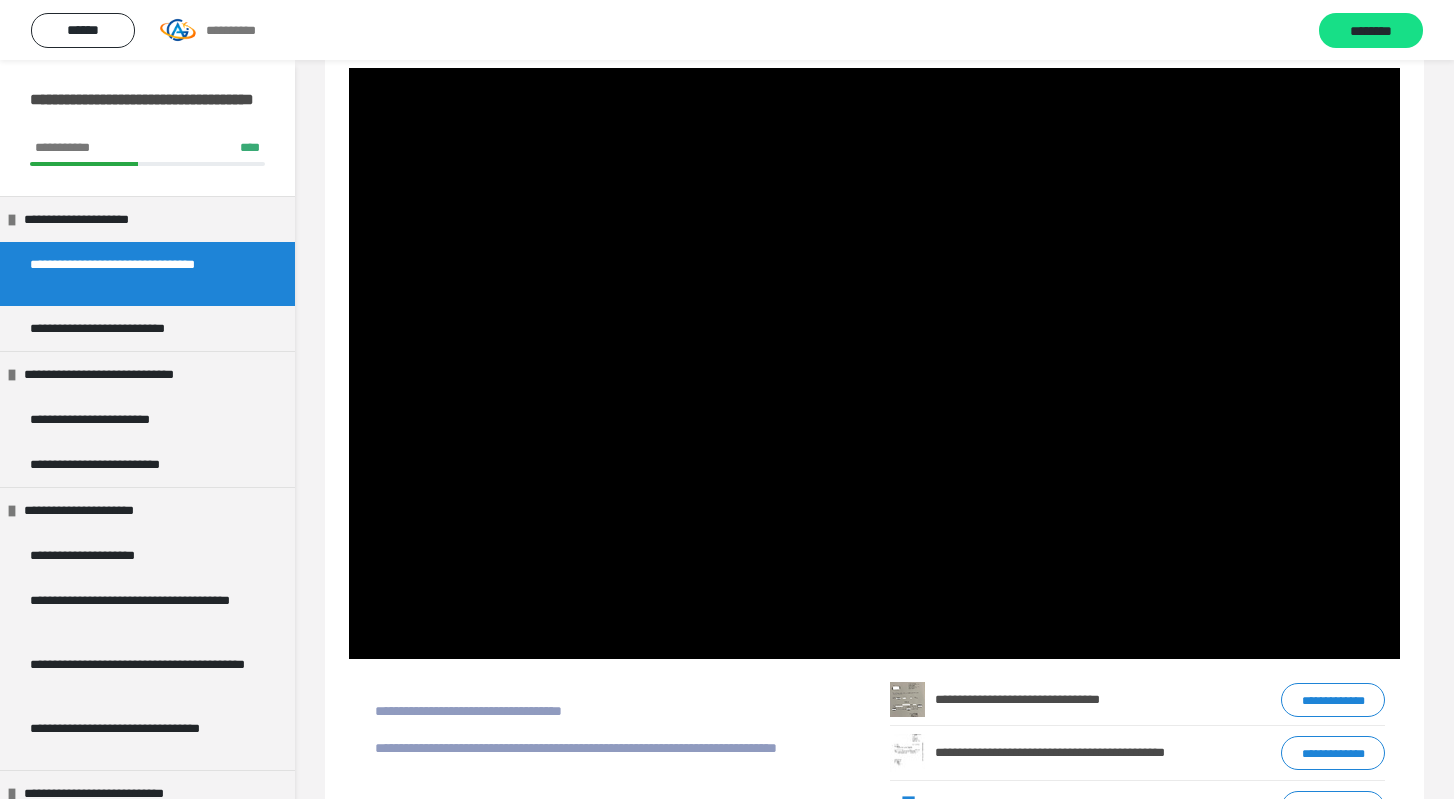 scroll, scrollTop: 114, scrollLeft: 0, axis: vertical 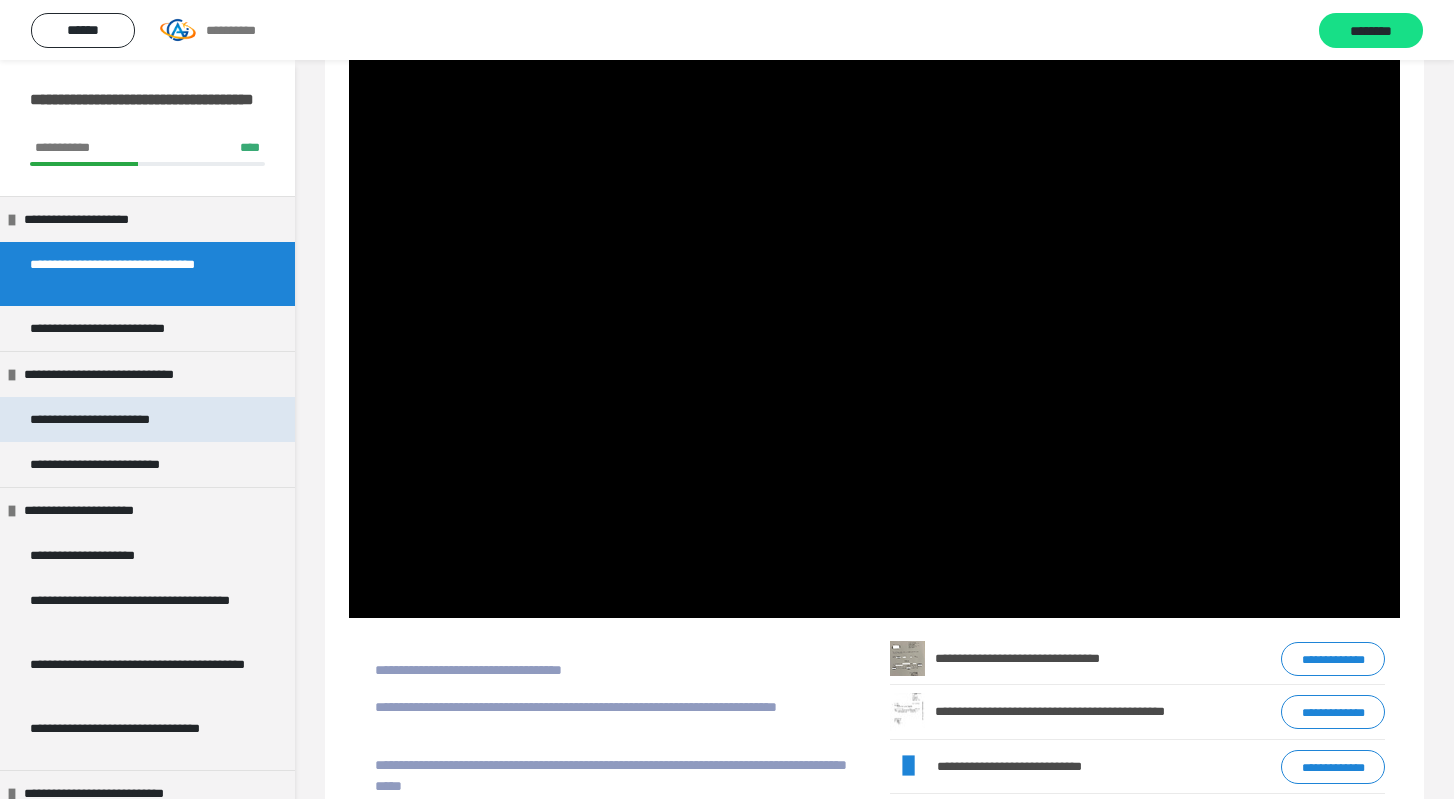 click on "**********" at bounding box center (108, 419) 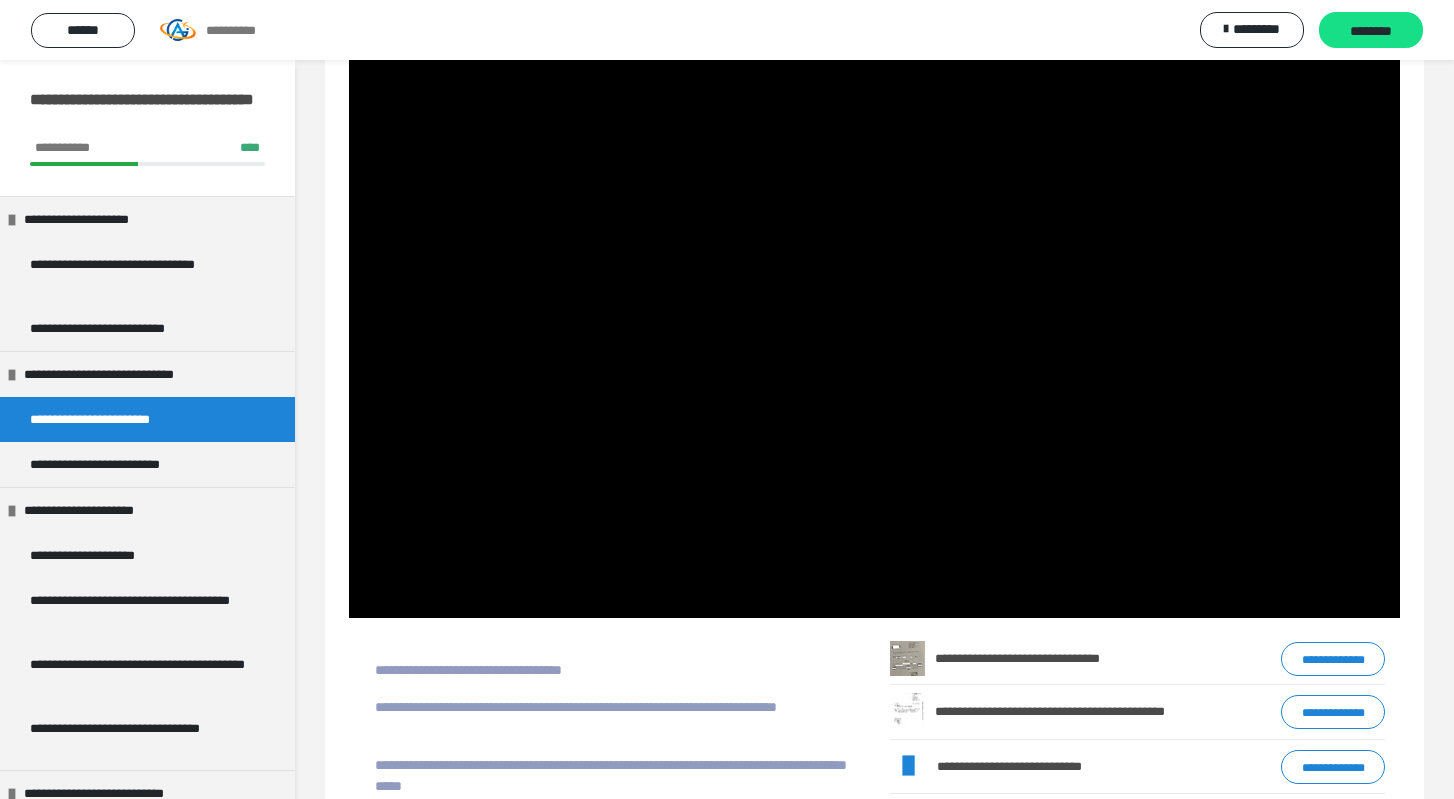 scroll, scrollTop: 60, scrollLeft: 0, axis: vertical 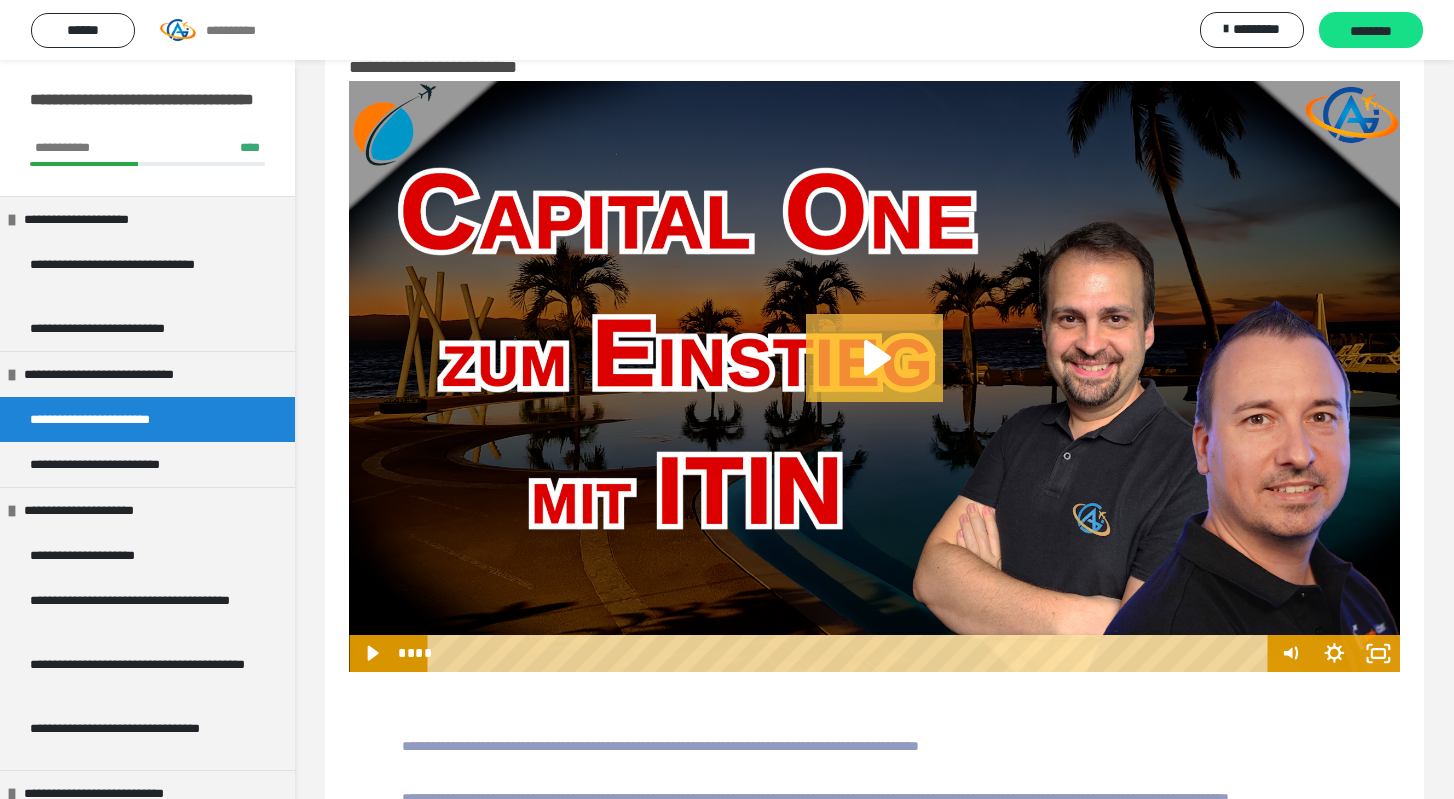 click 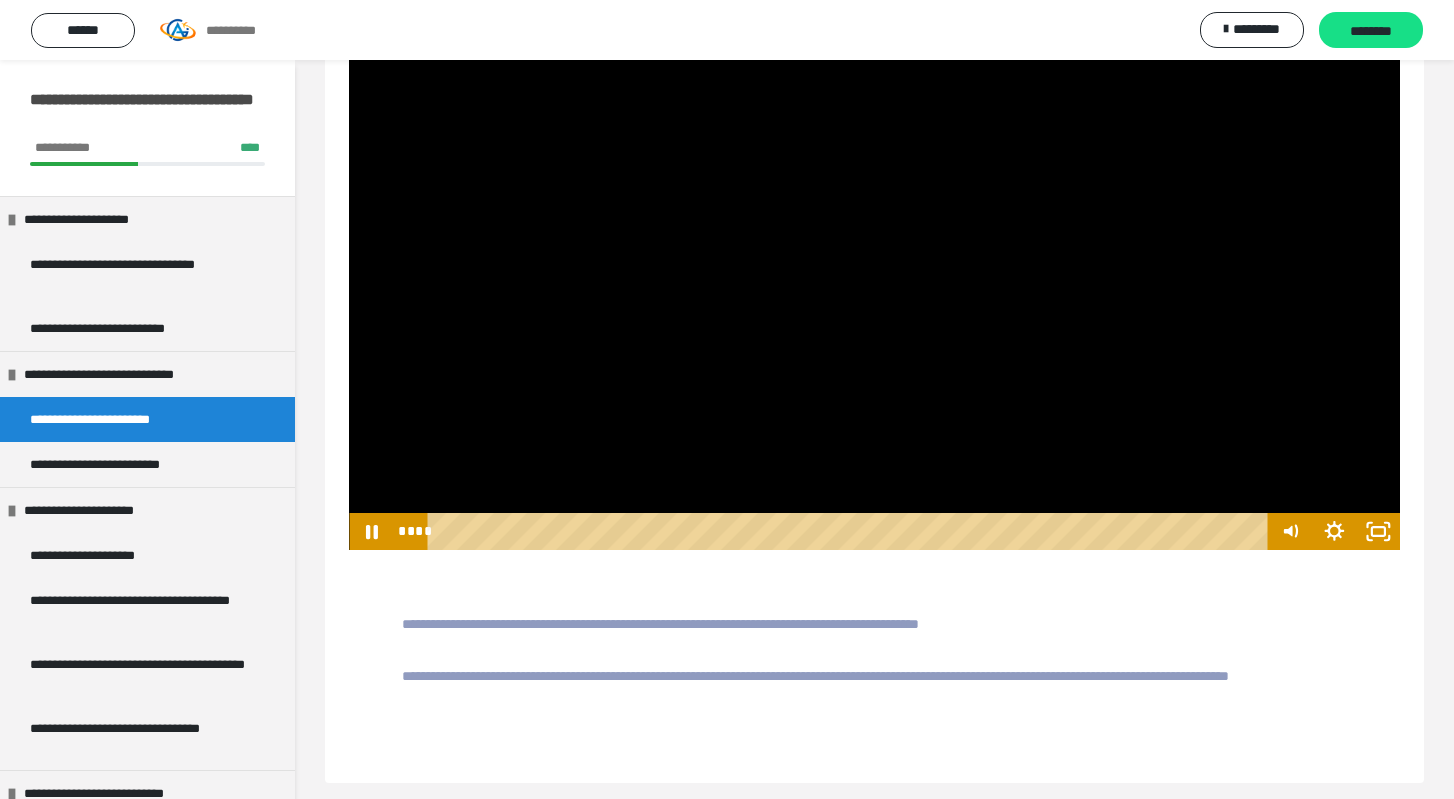 scroll, scrollTop: 184, scrollLeft: 0, axis: vertical 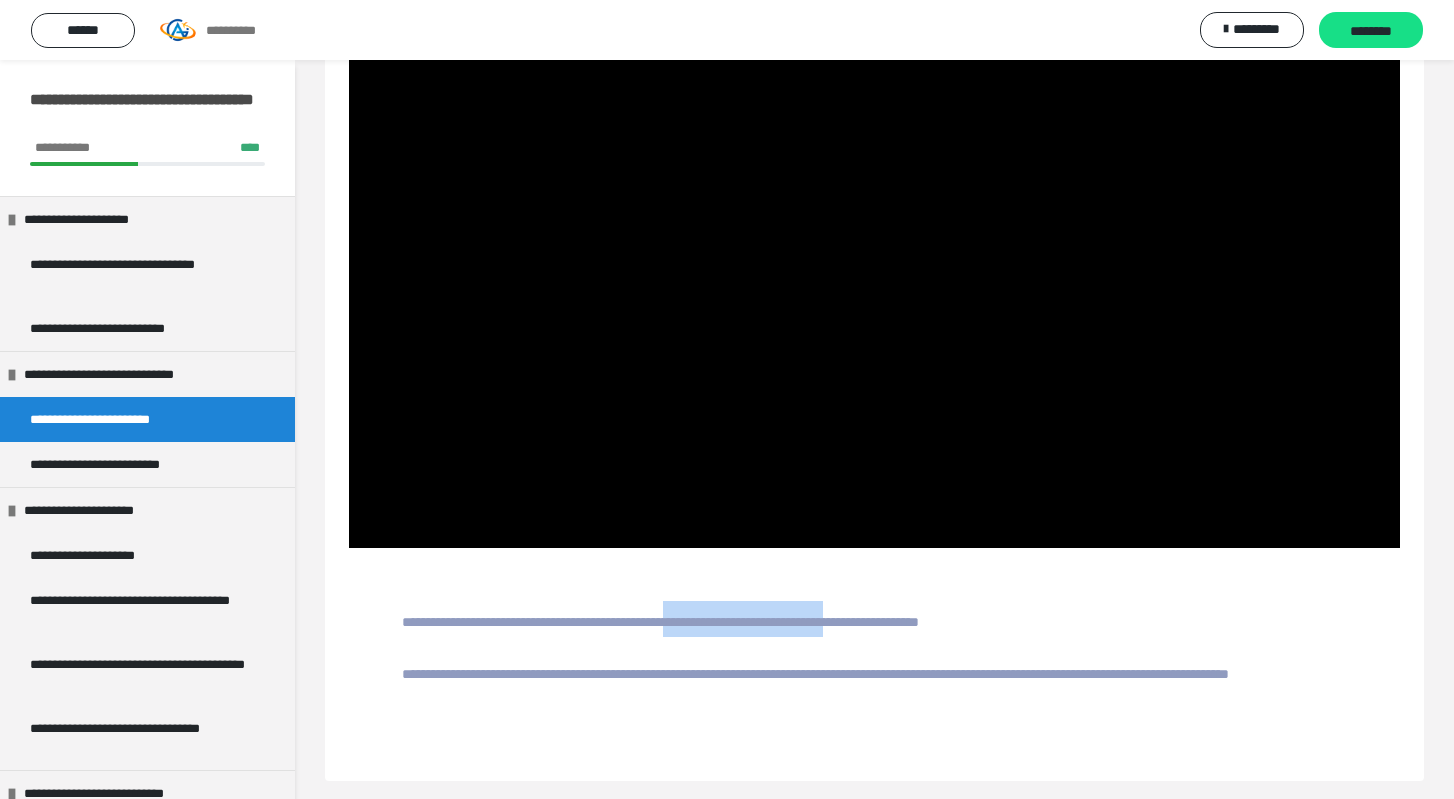drag, startPoint x: 762, startPoint y: 624, endPoint x: 969, endPoint y: 625, distance: 207.00241 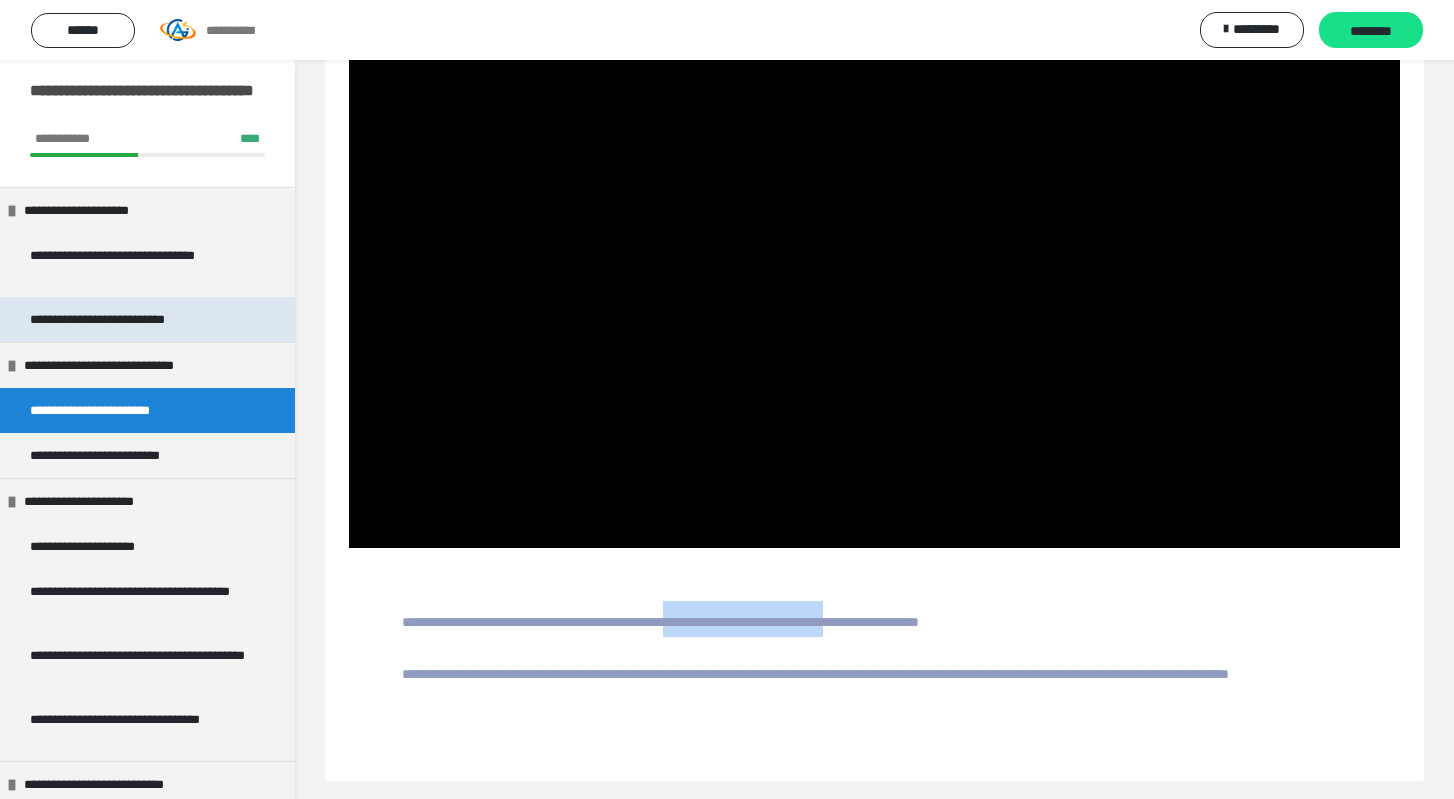 scroll, scrollTop: 10, scrollLeft: 0, axis: vertical 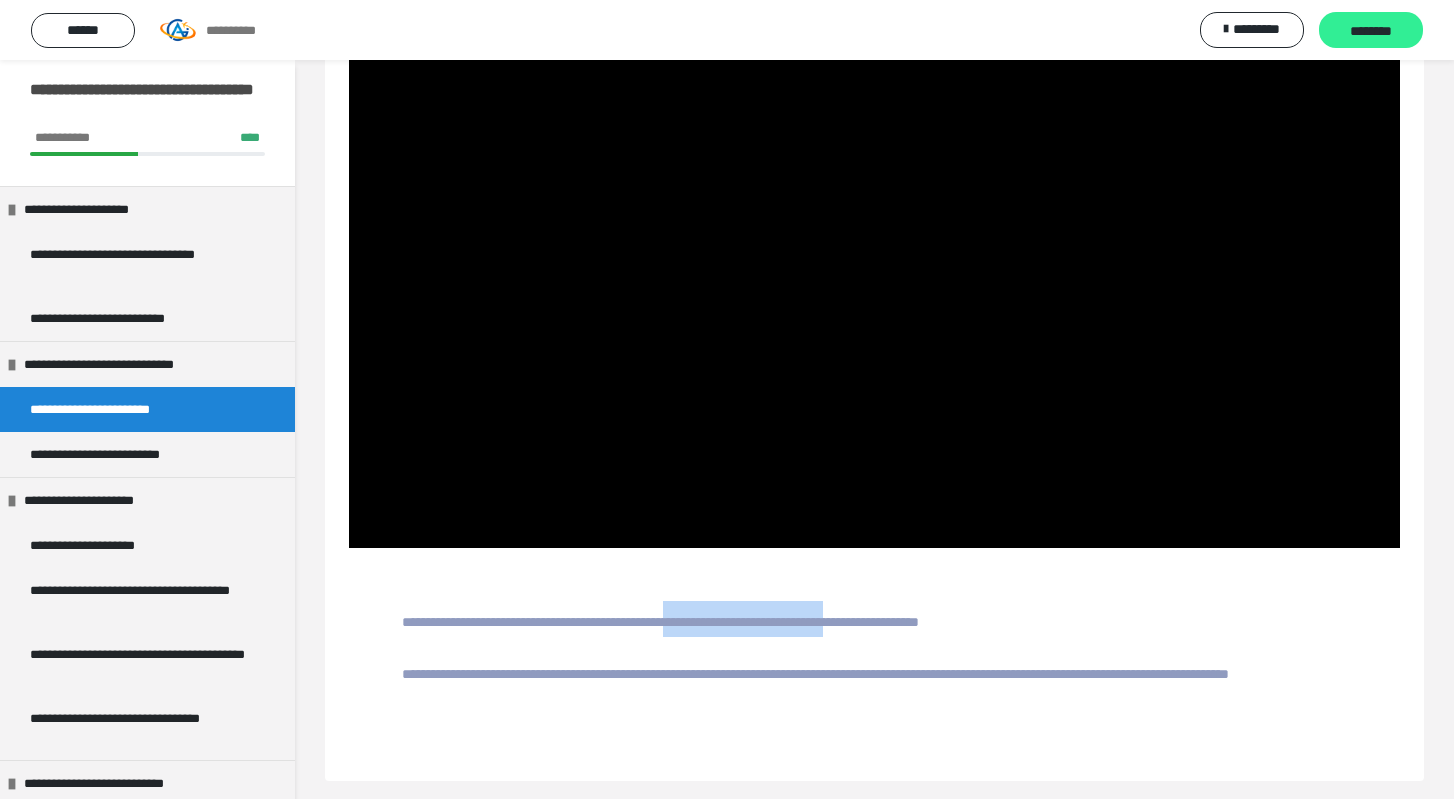 click on "********" at bounding box center [1371, 30] 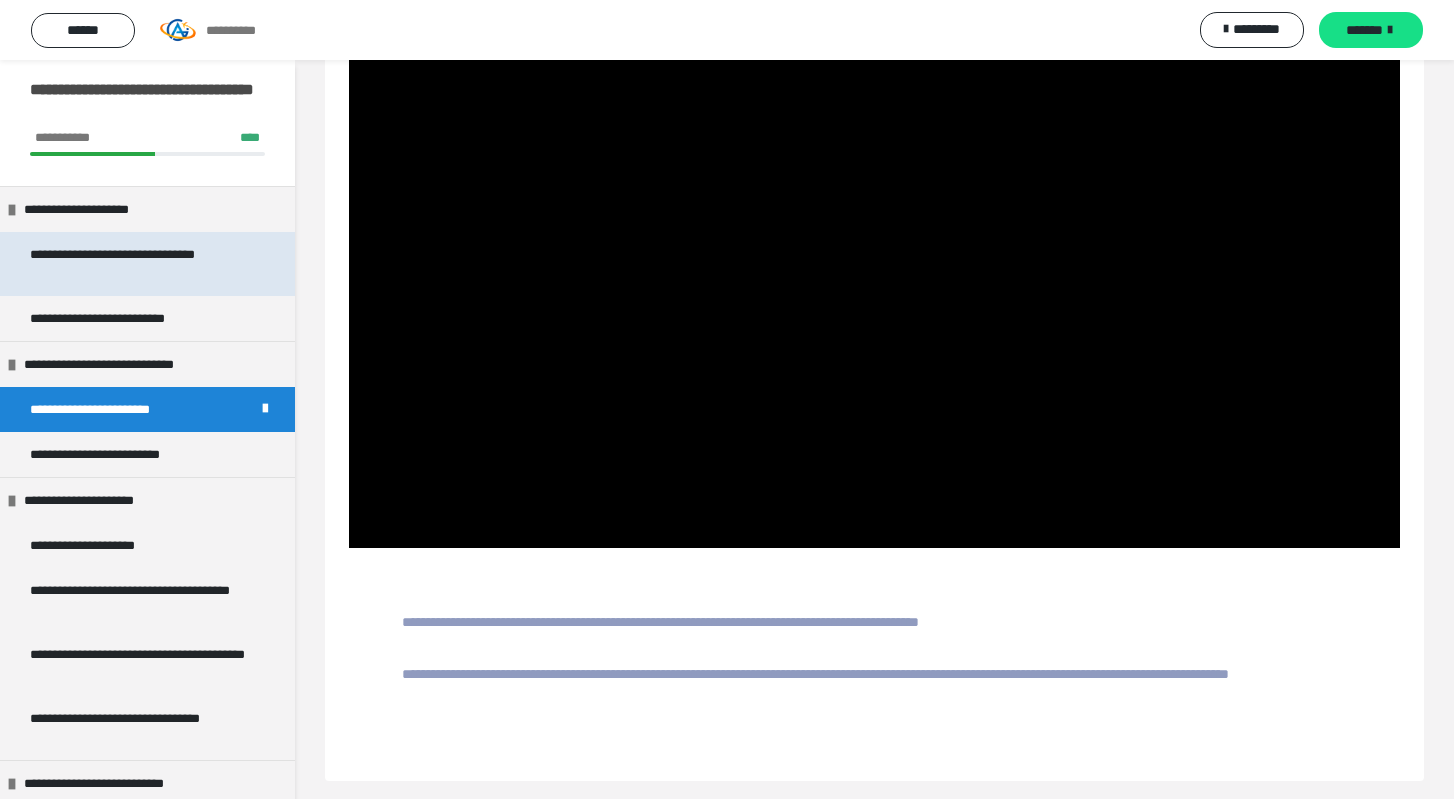 click on "**********" at bounding box center [139, 264] 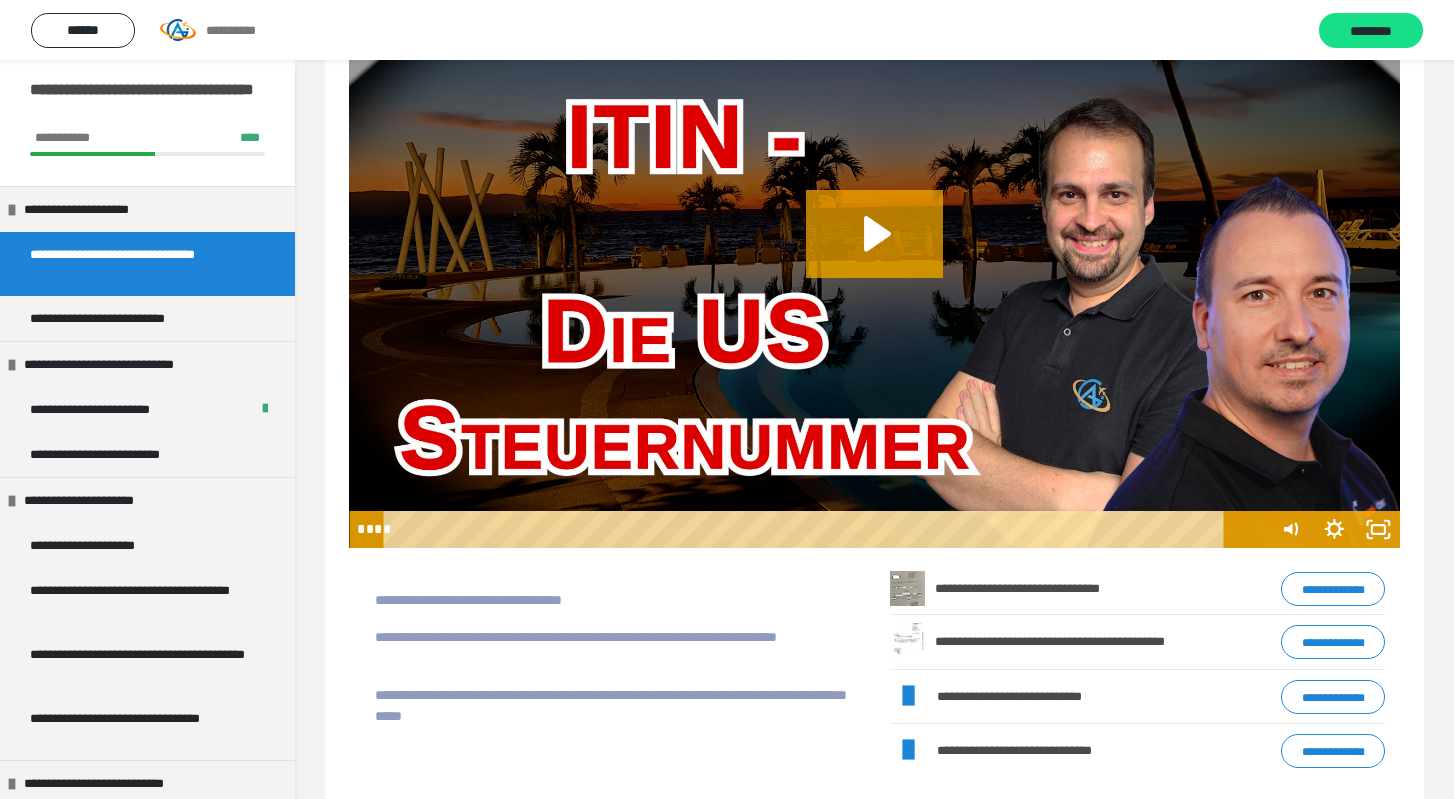 scroll, scrollTop: 60, scrollLeft: 0, axis: vertical 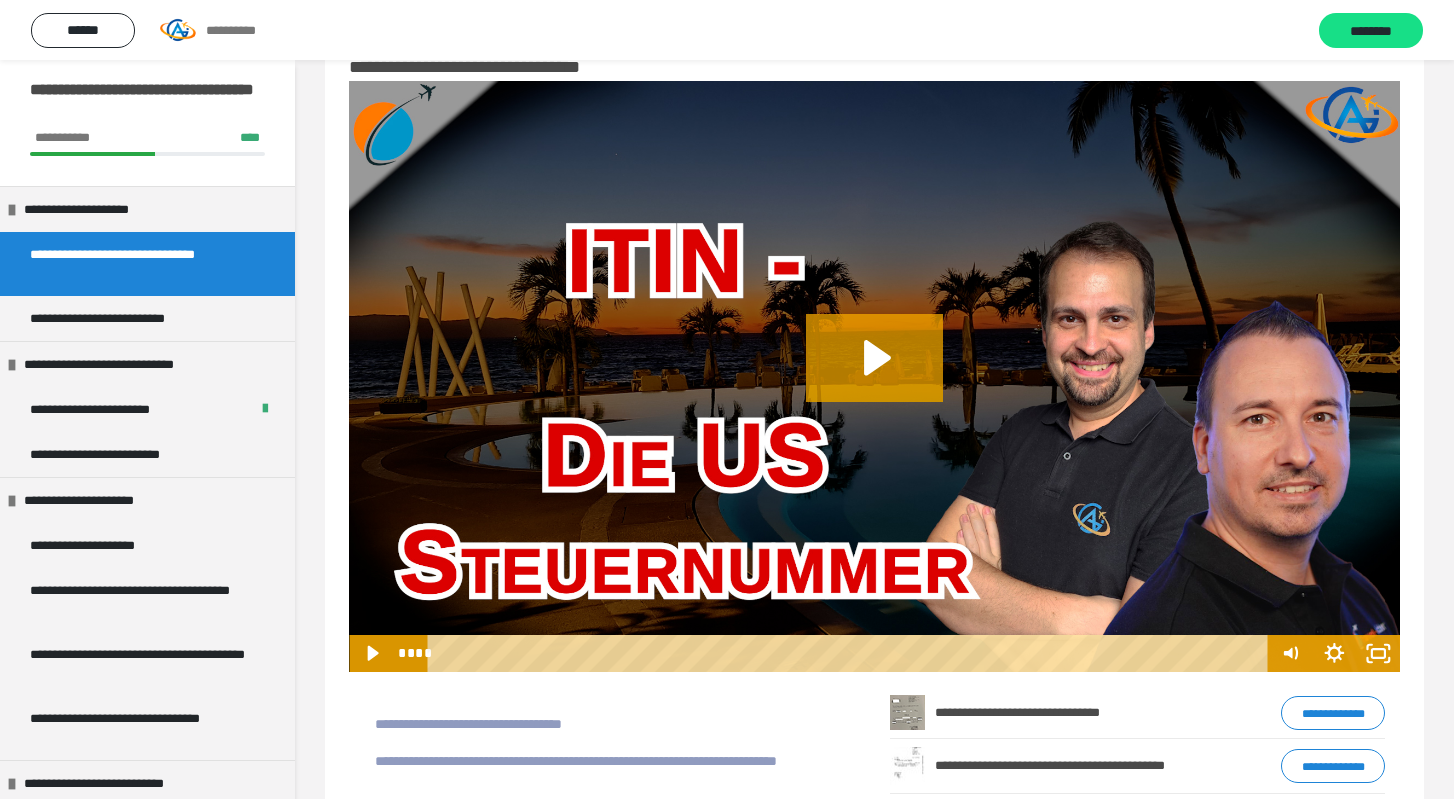 click at bounding box center [874, 376] 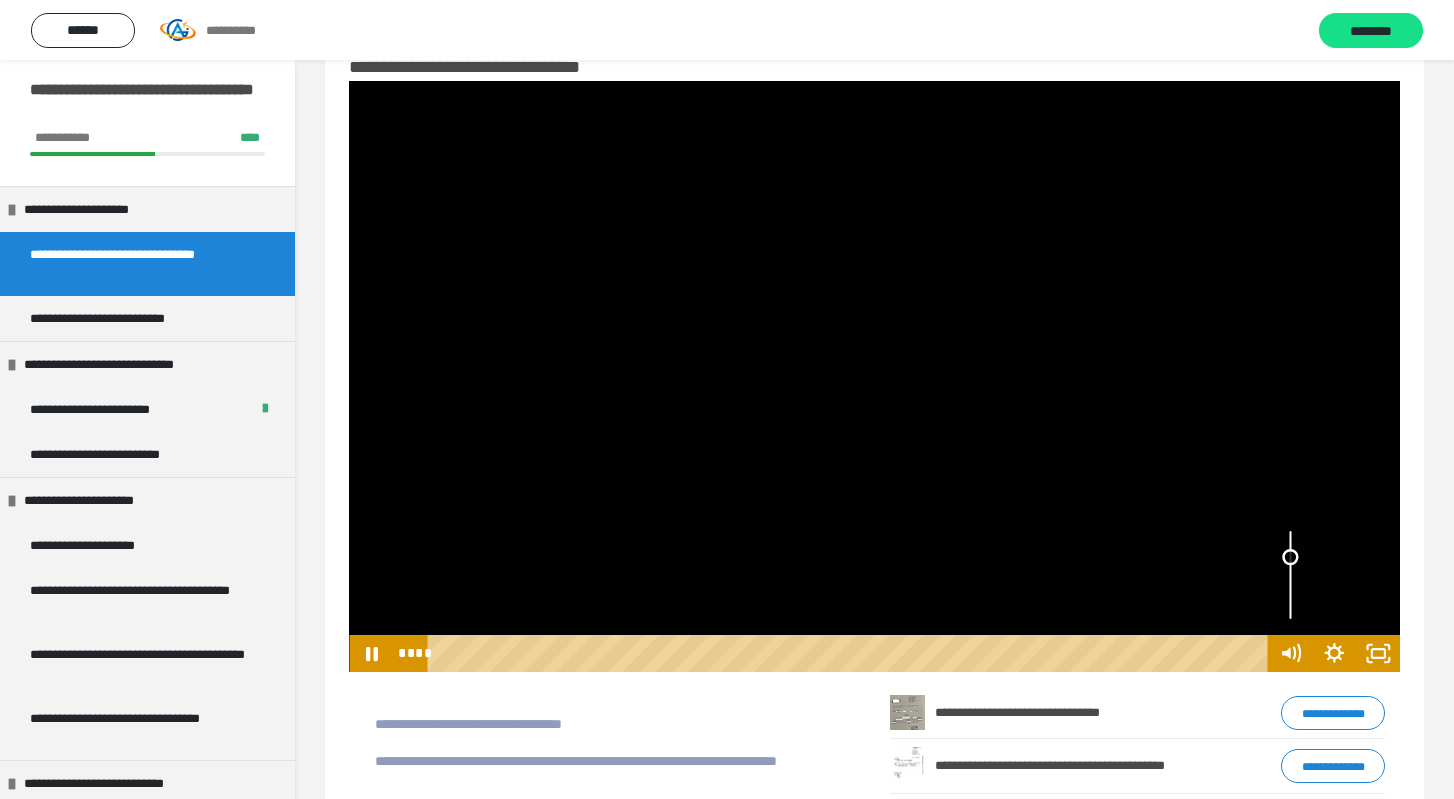 drag, startPoint x: 1302, startPoint y: 571, endPoint x: 1299, endPoint y: 557, distance: 14.3178215 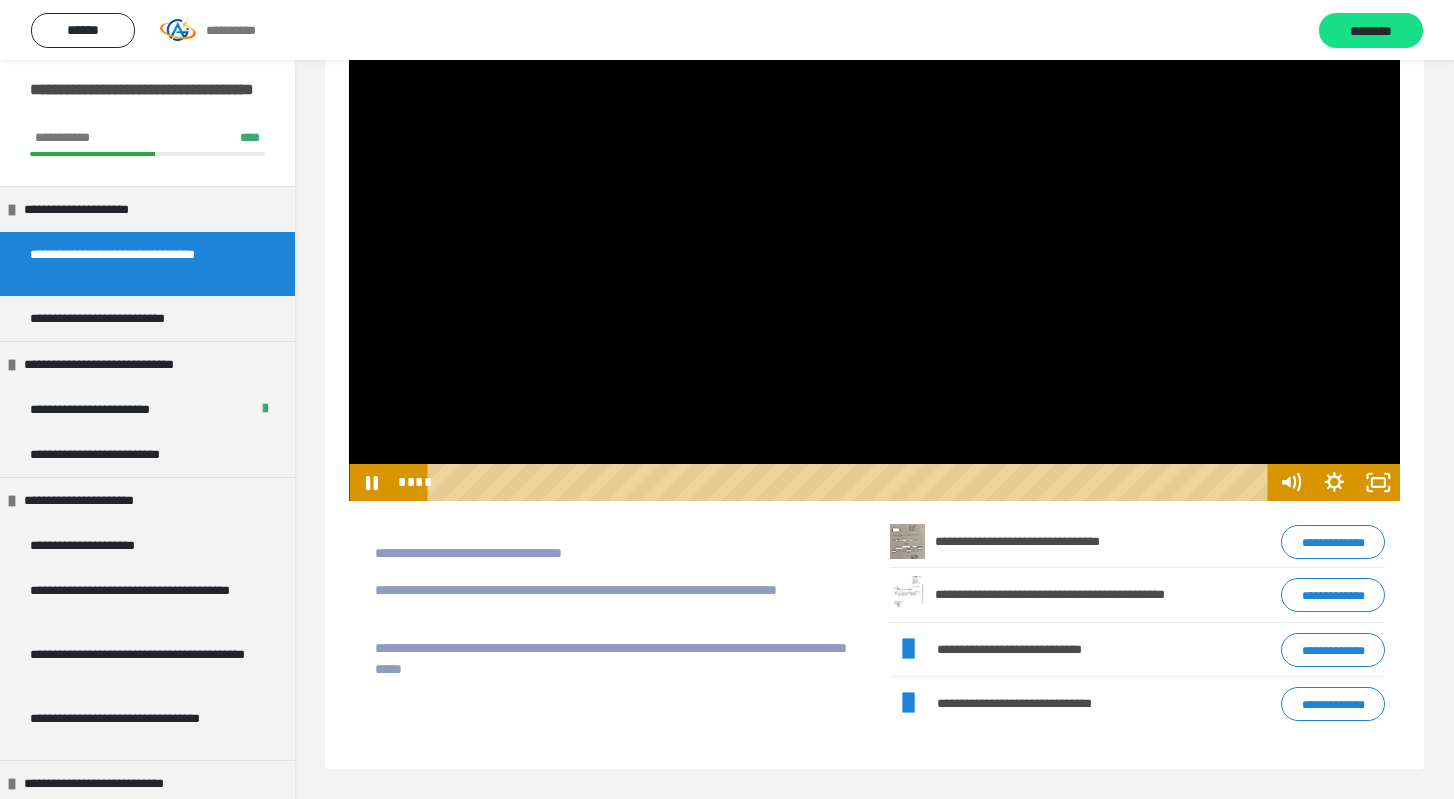 scroll, scrollTop: 231, scrollLeft: 0, axis: vertical 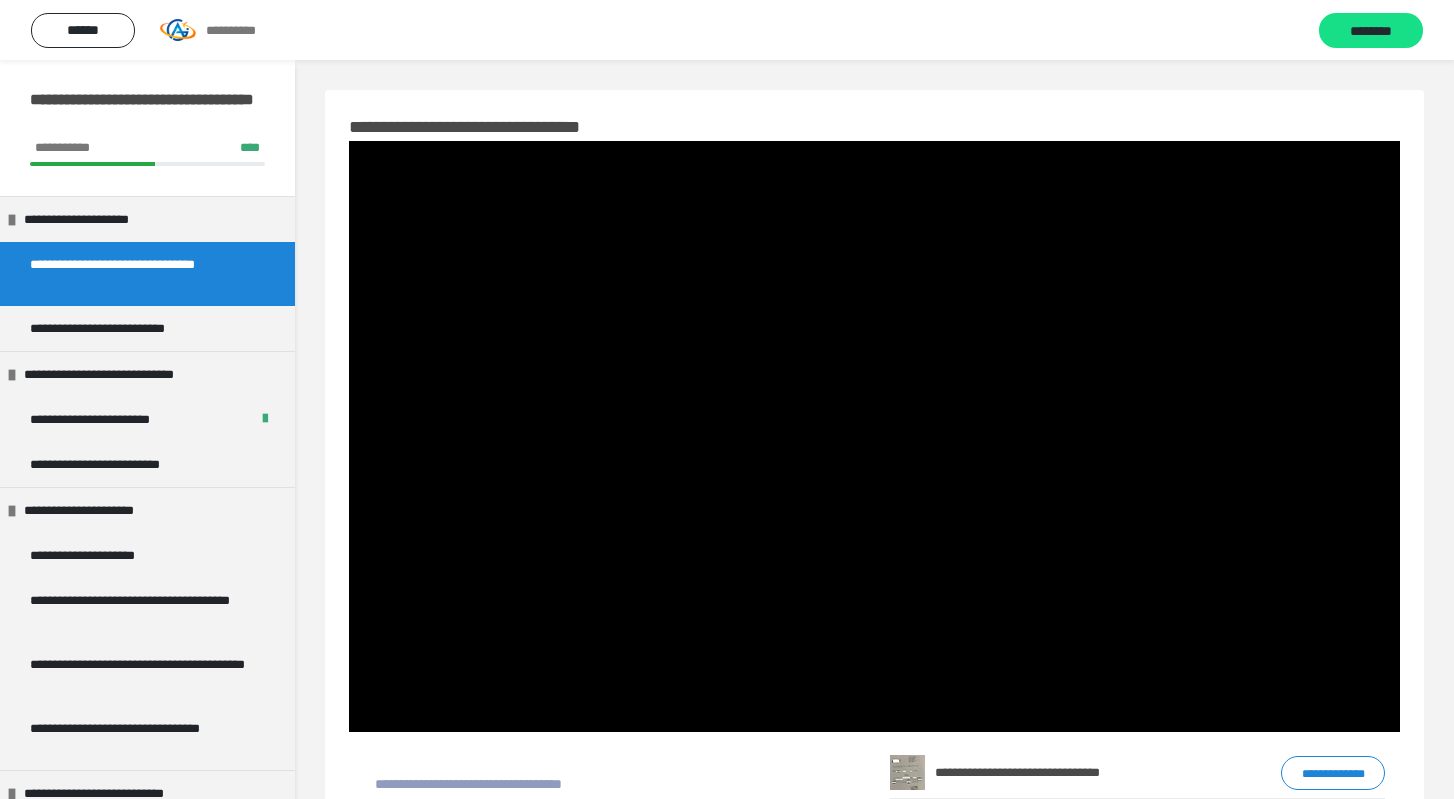 click at bounding box center [874, 436] 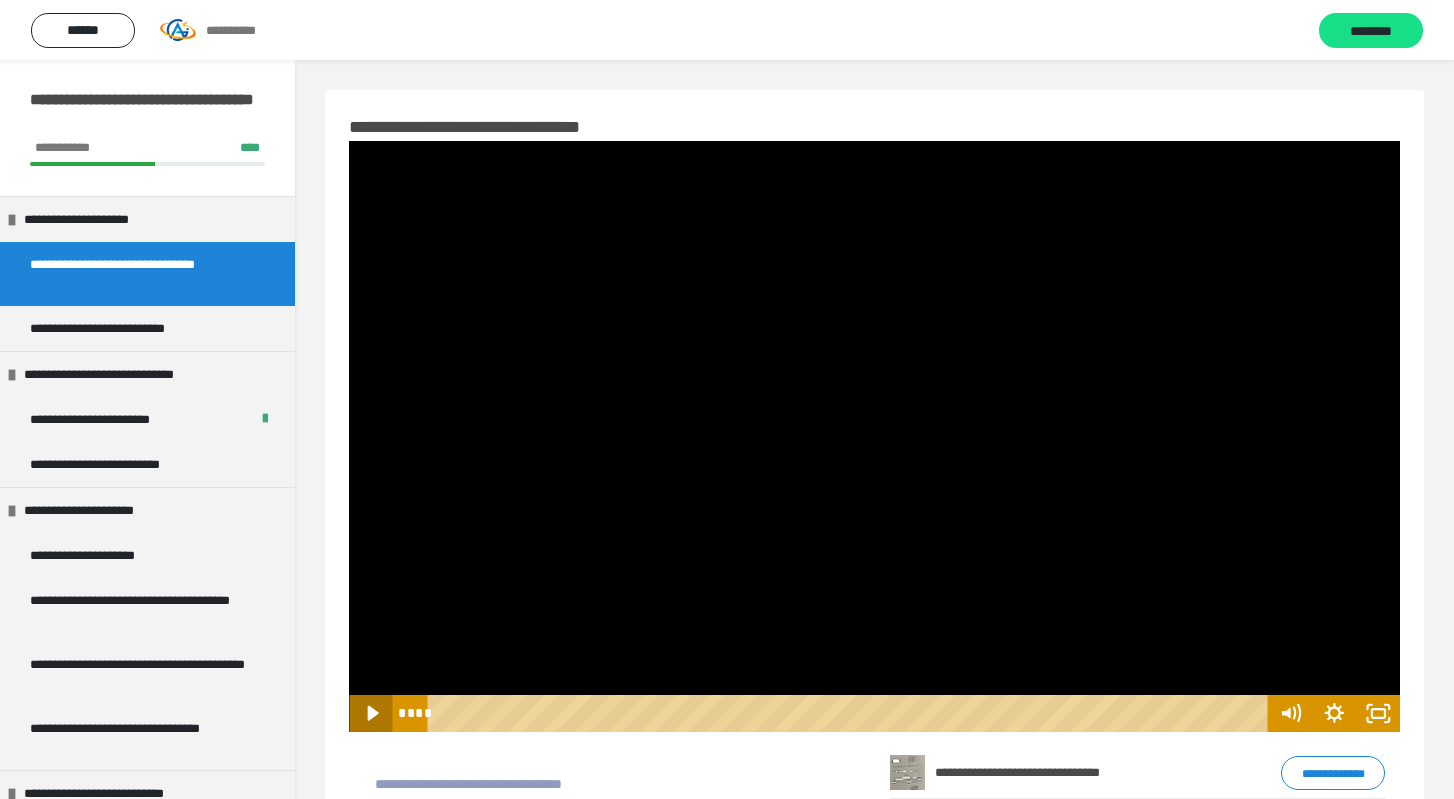 click 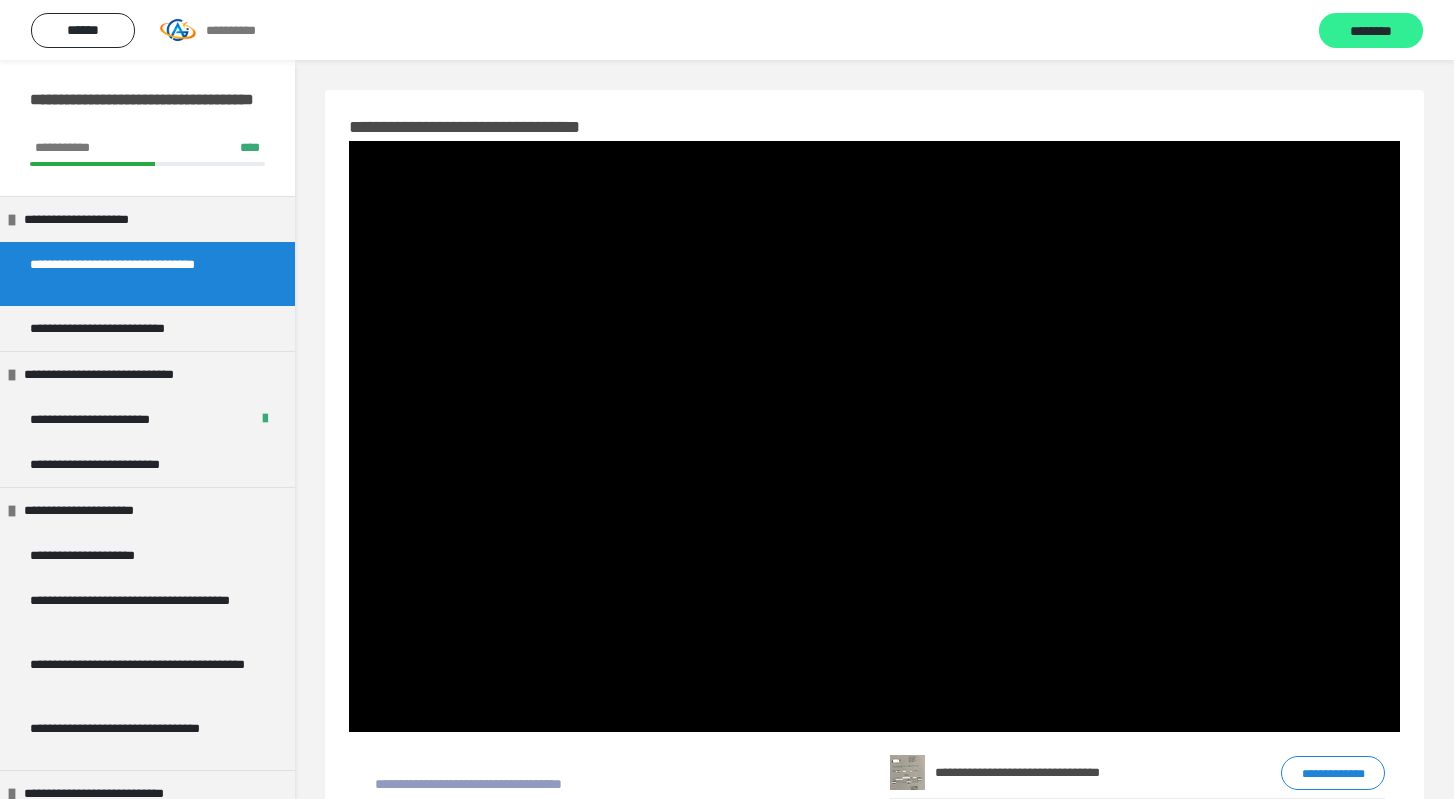 click on "********" at bounding box center [1371, 31] 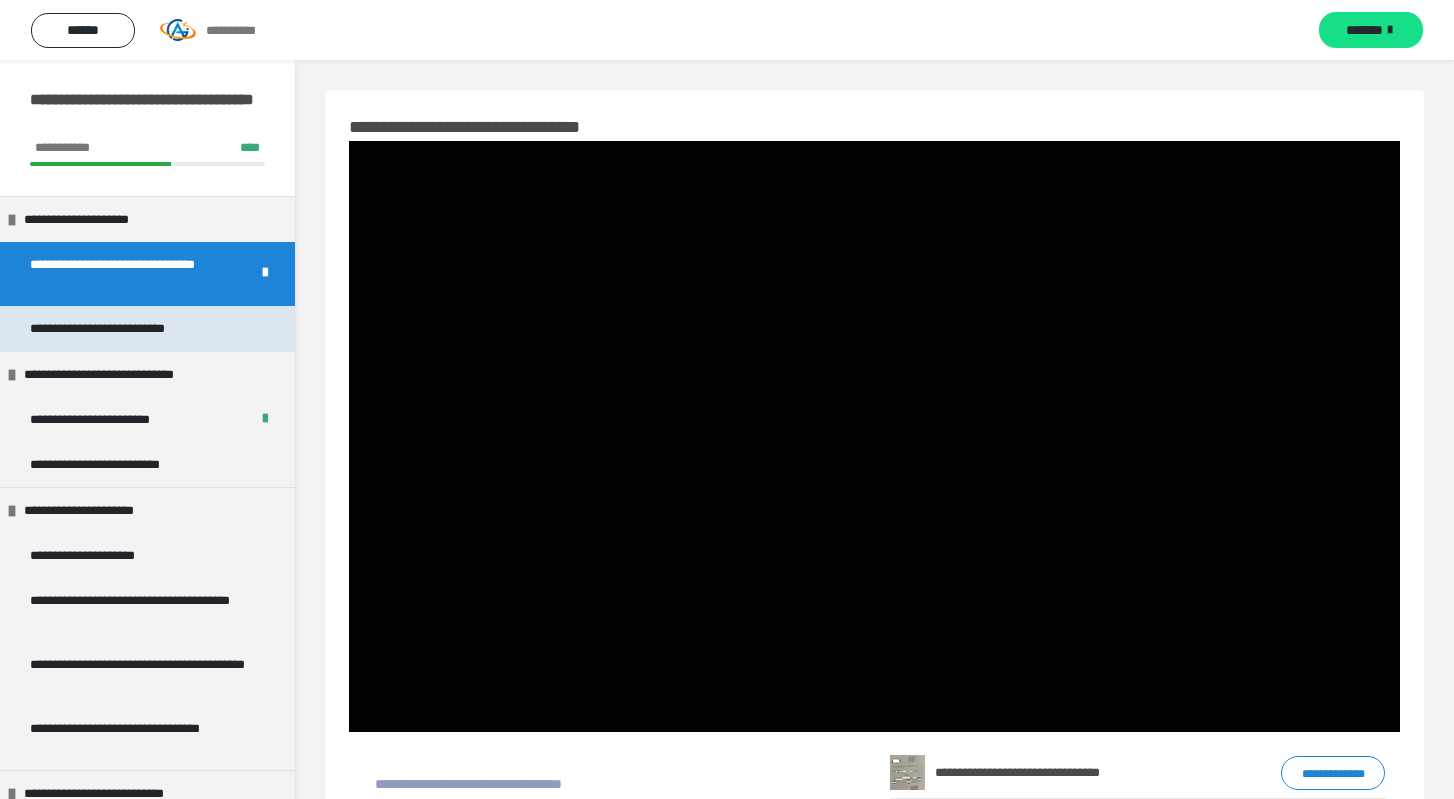 click on "**********" at bounding box center [124, 328] 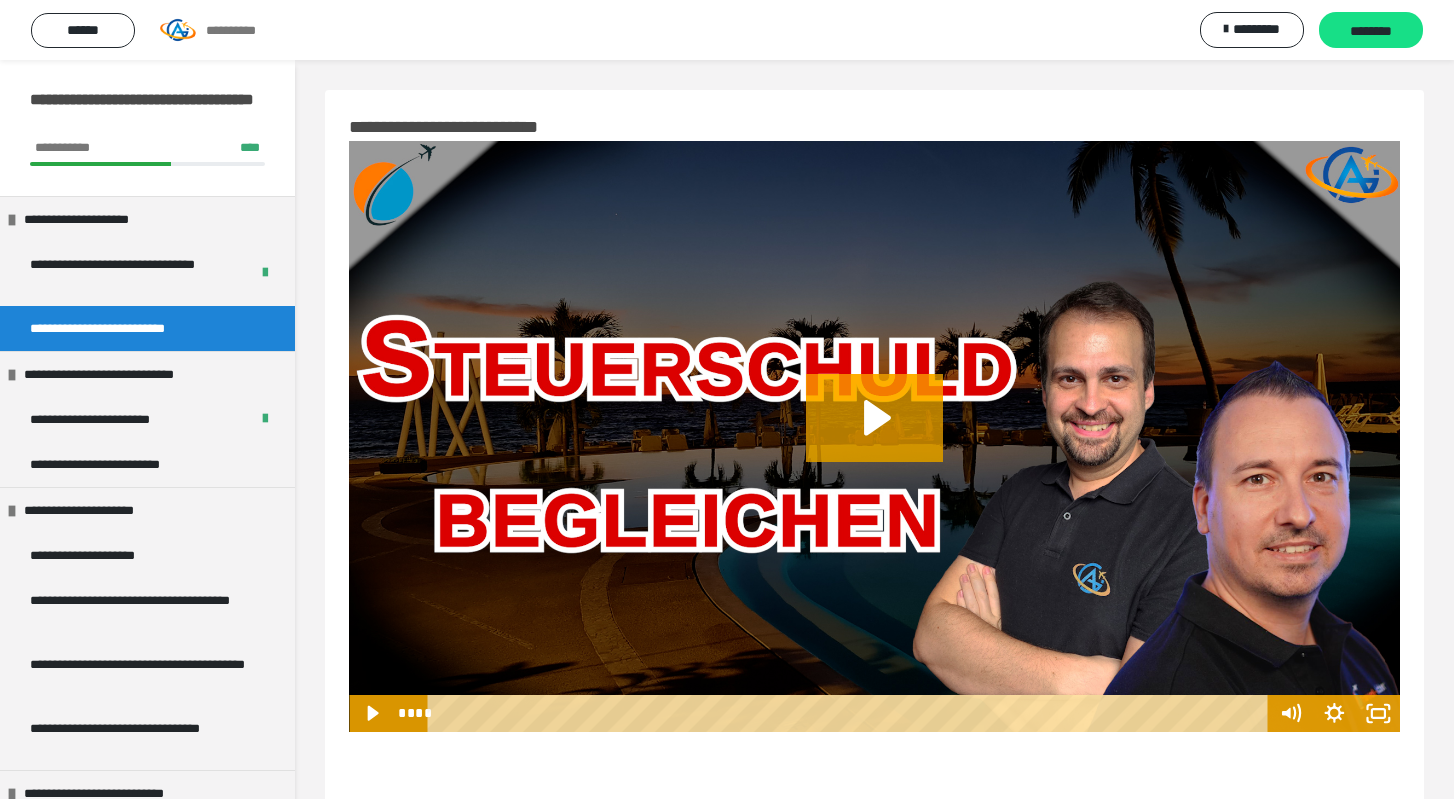 click at bounding box center [874, 436] 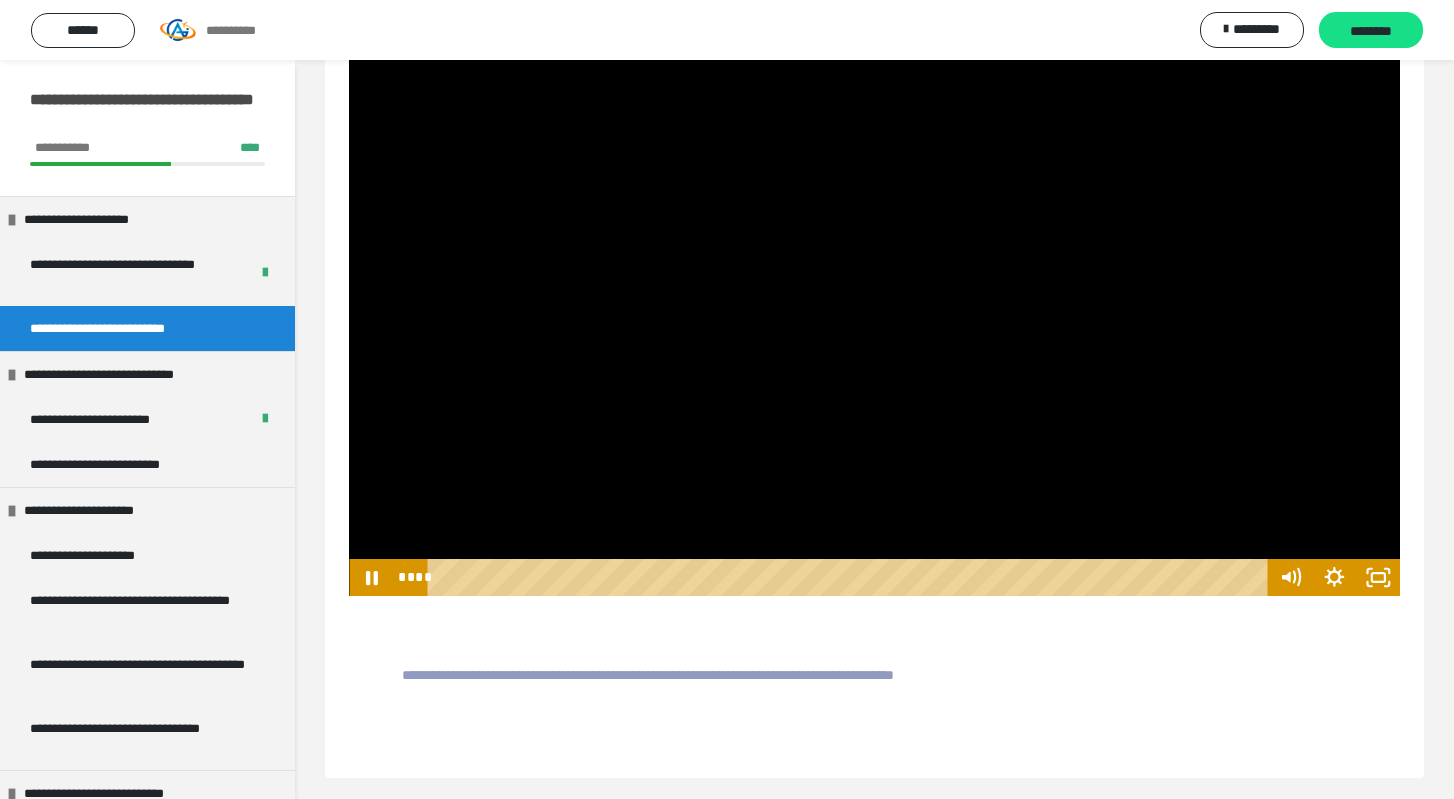 scroll, scrollTop: 141, scrollLeft: 0, axis: vertical 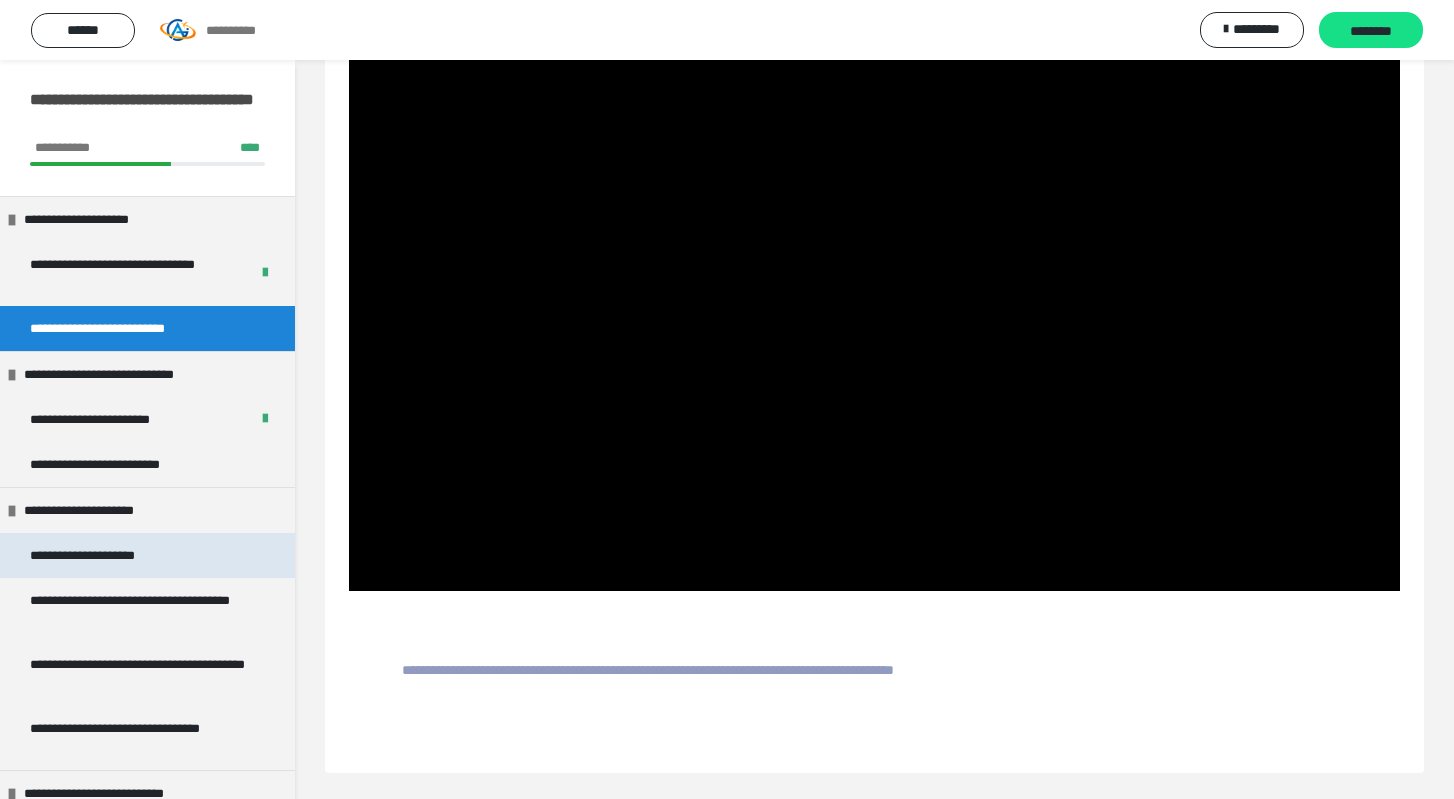 click on "**********" at bounding box center [108, 555] 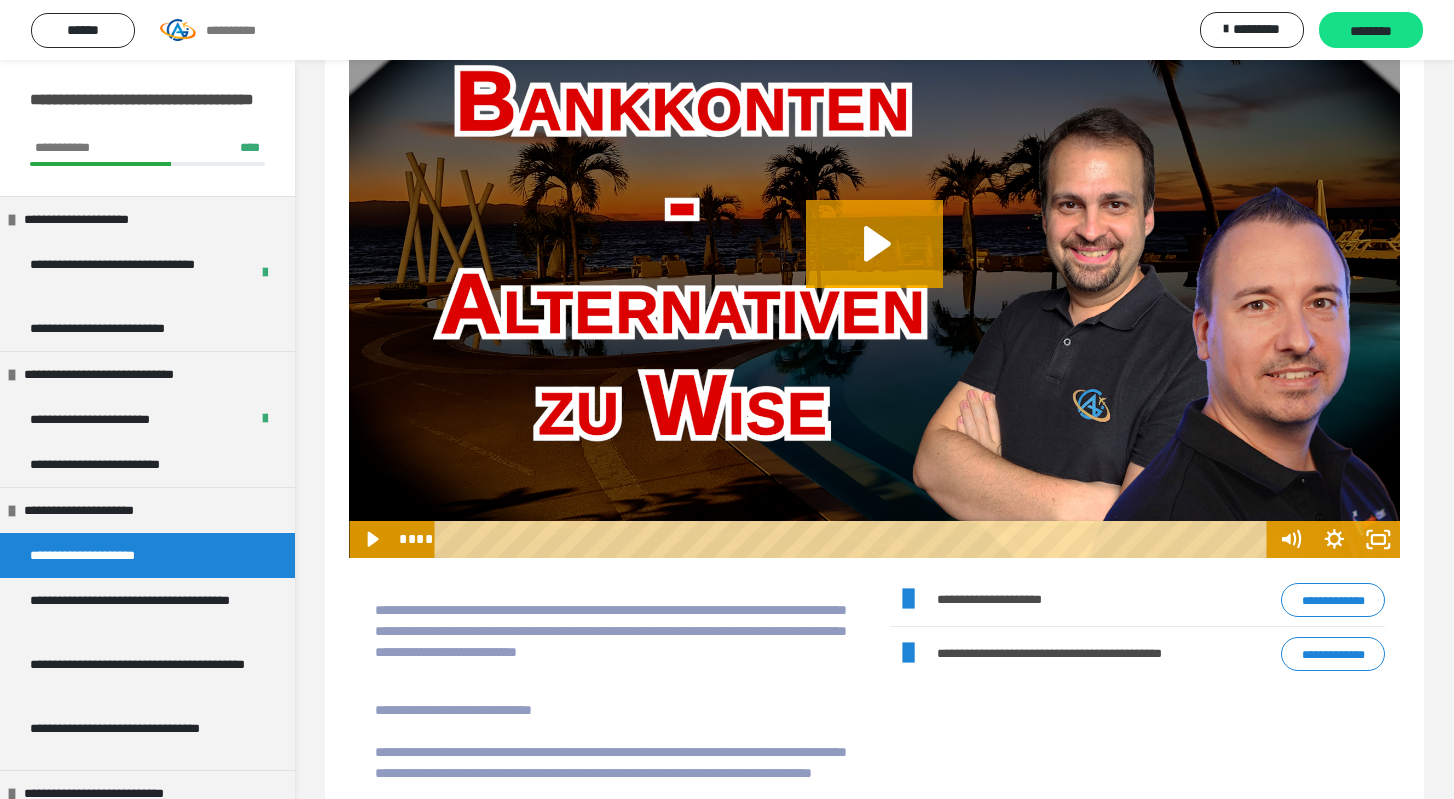scroll, scrollTop: 180, scrollLeft: 0, axis: vertical 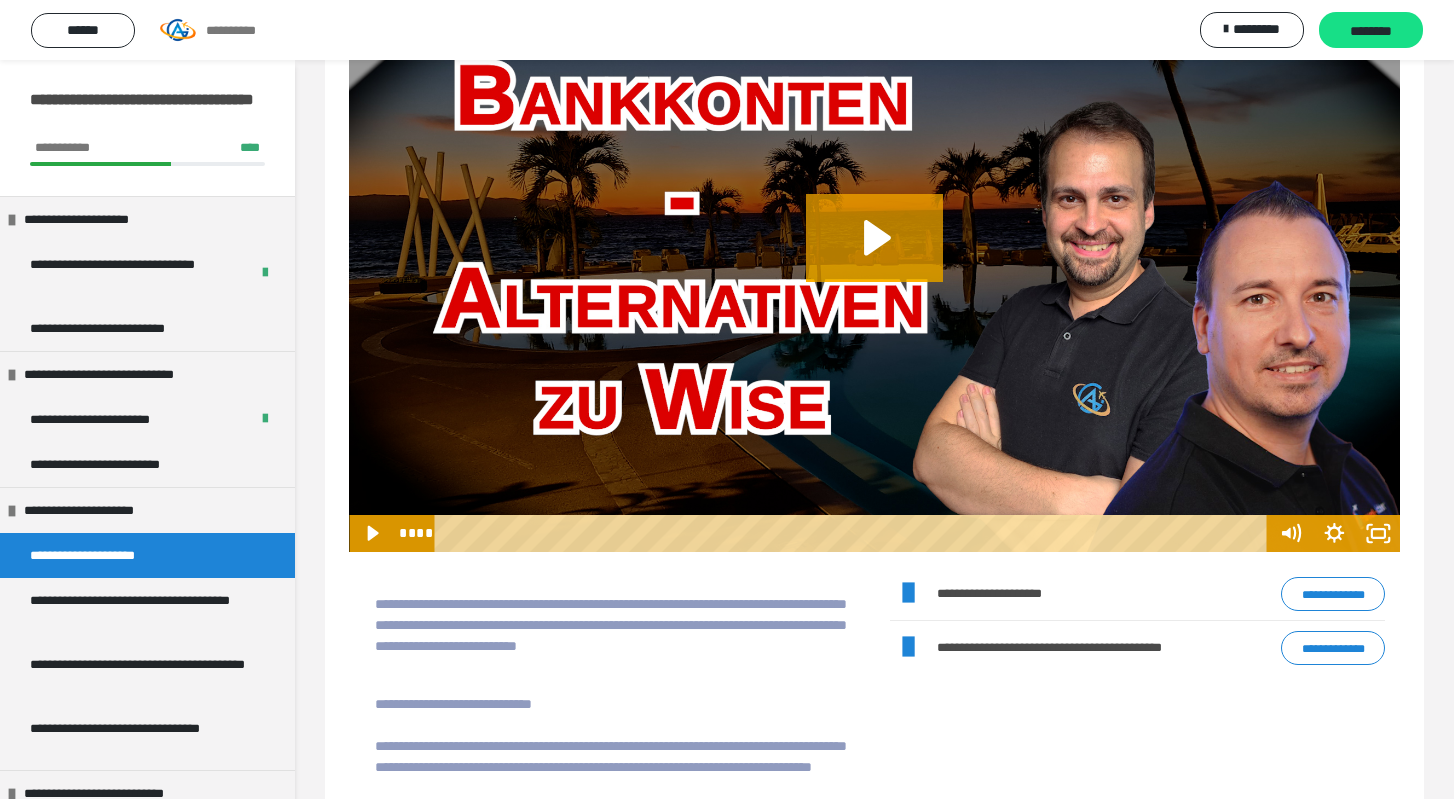 click at bounding box center (874, 256) 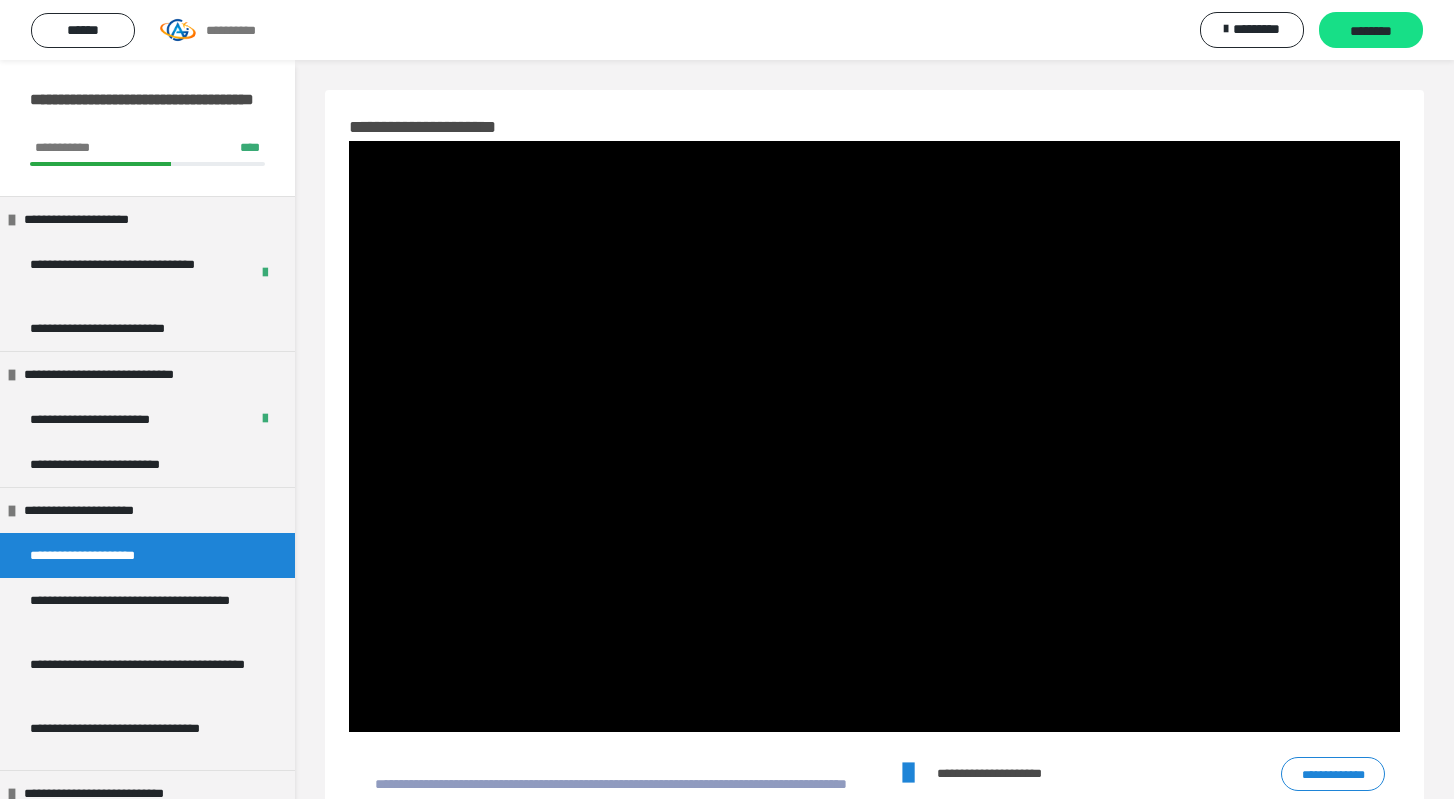 scroll, scrollTop: 0, scrollLeft: 0, axis: both 